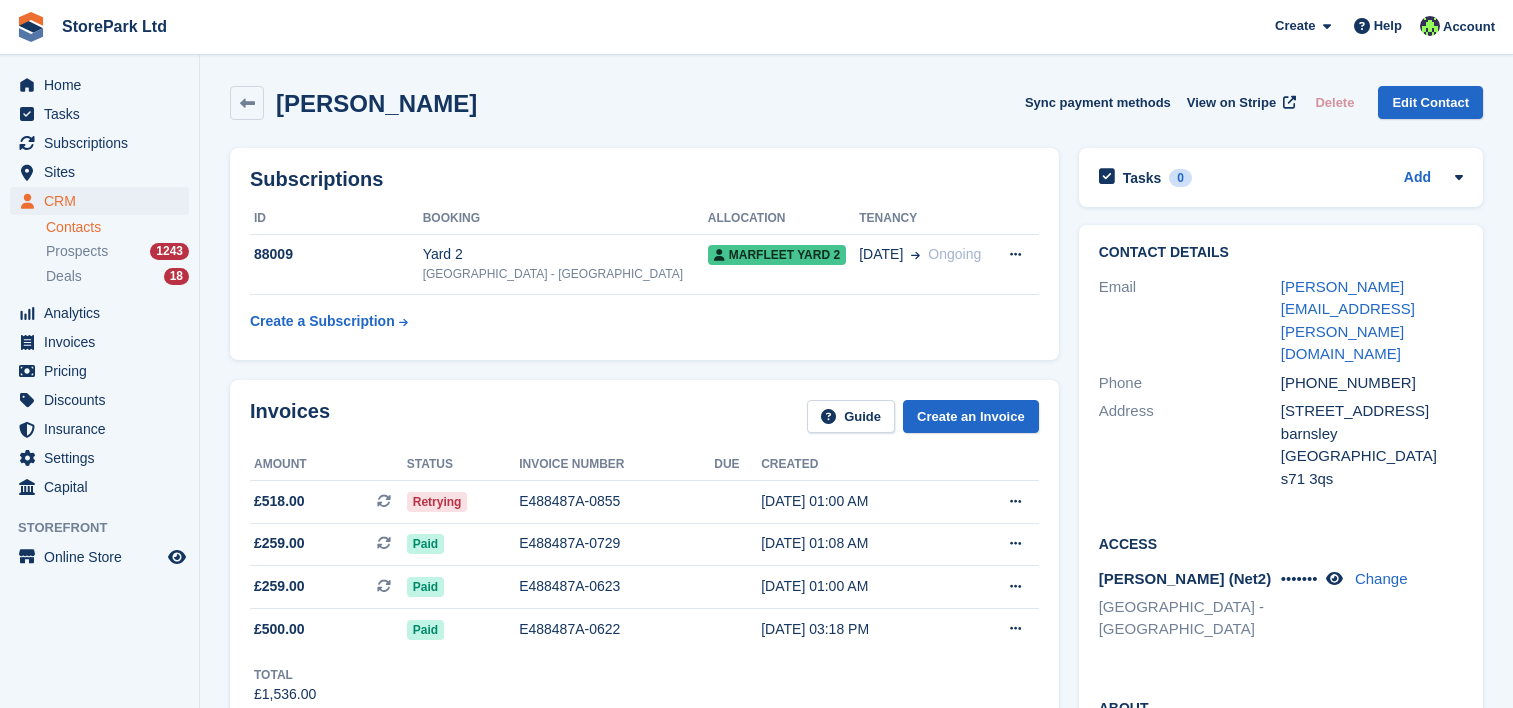 scroll, scrollTop: 0, scrollLeft: 0, axis: both 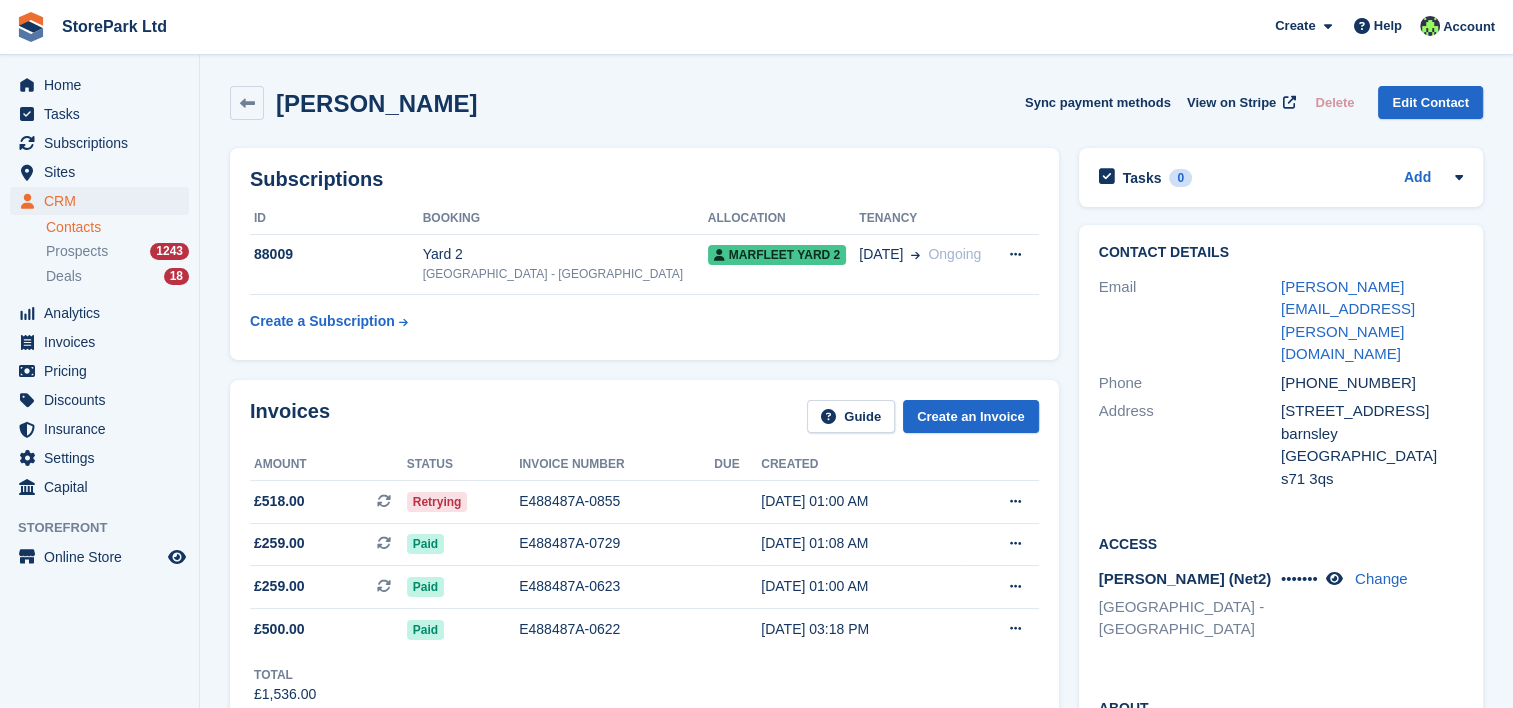click on "88009" at bounding box center (336, 264) 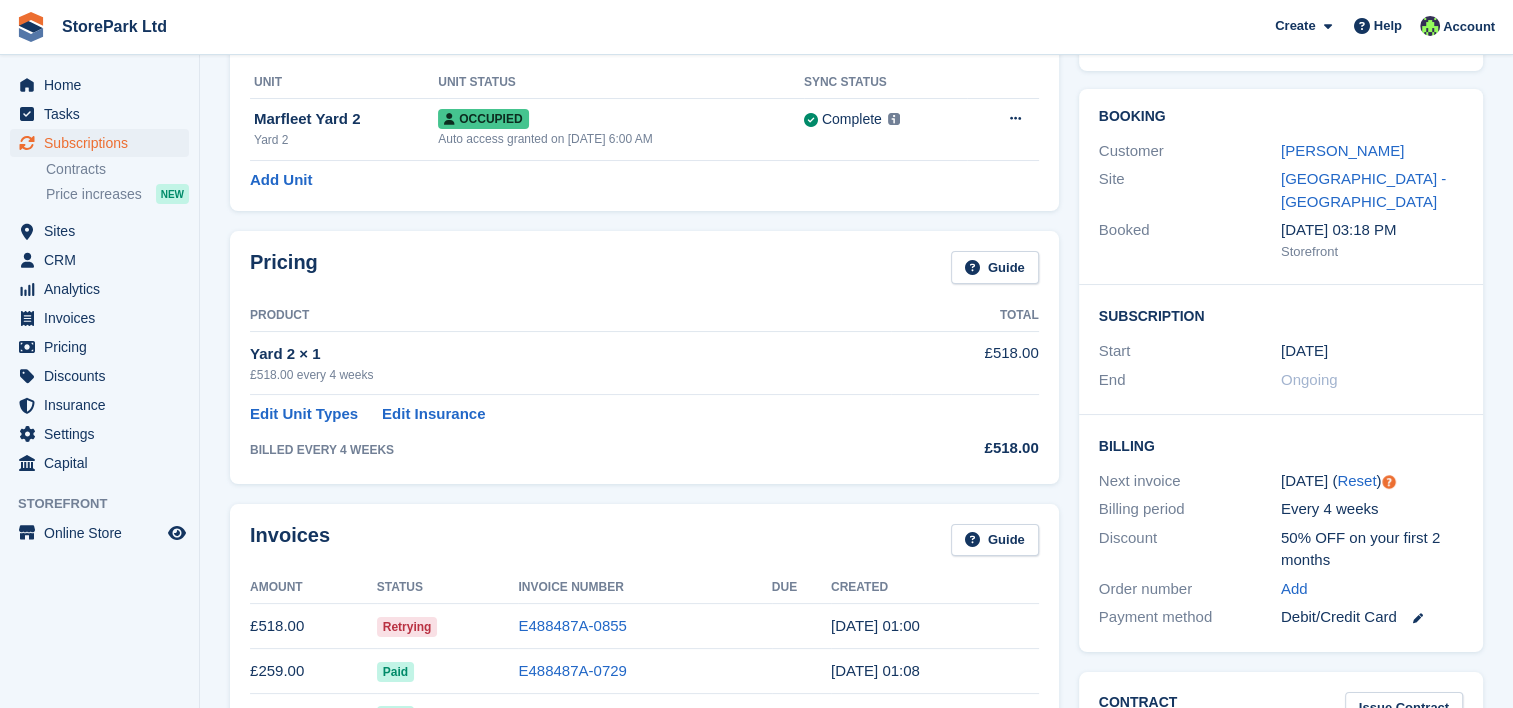 scroll, scrollTop: 0, scrollLeft: 0, axis: both 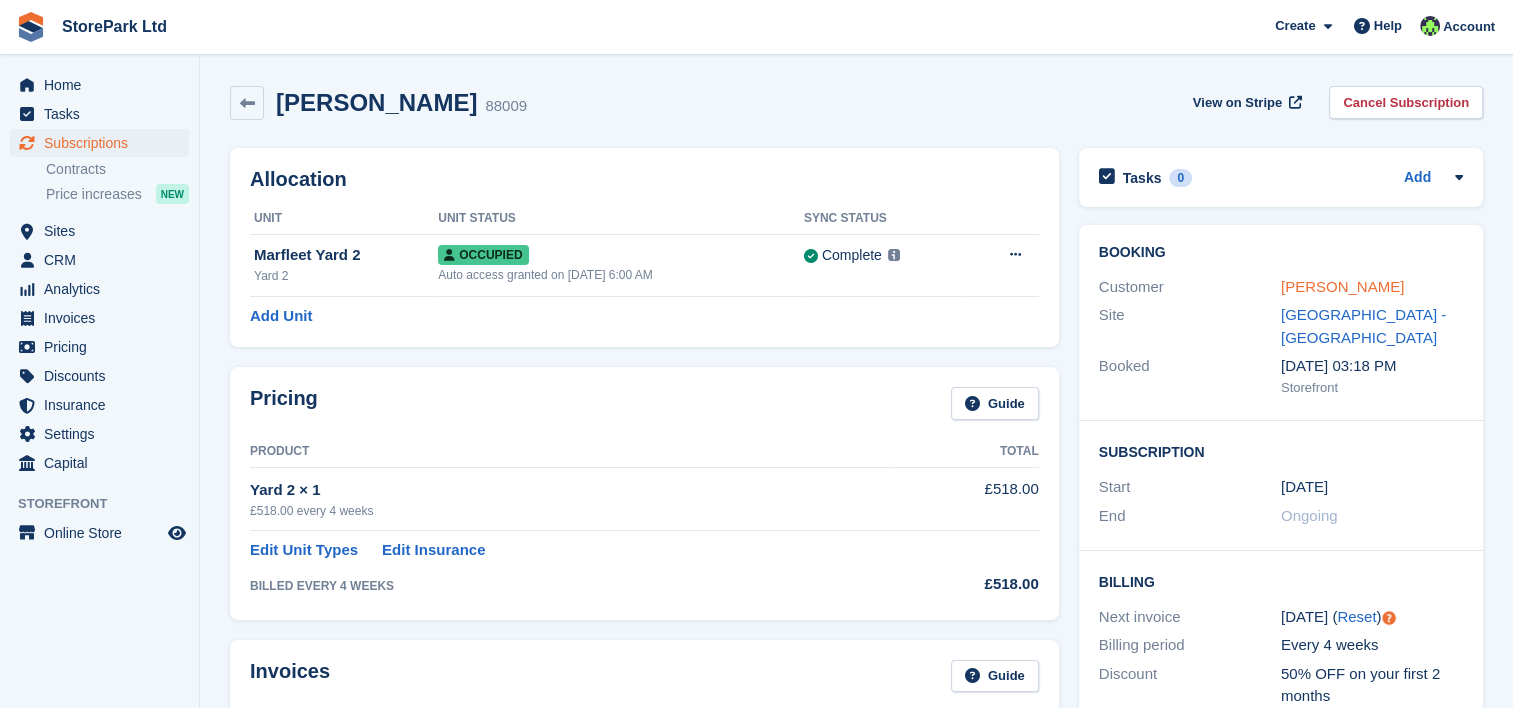 click on "[PERSON_NAME]" at bounding box center [1342, 286] 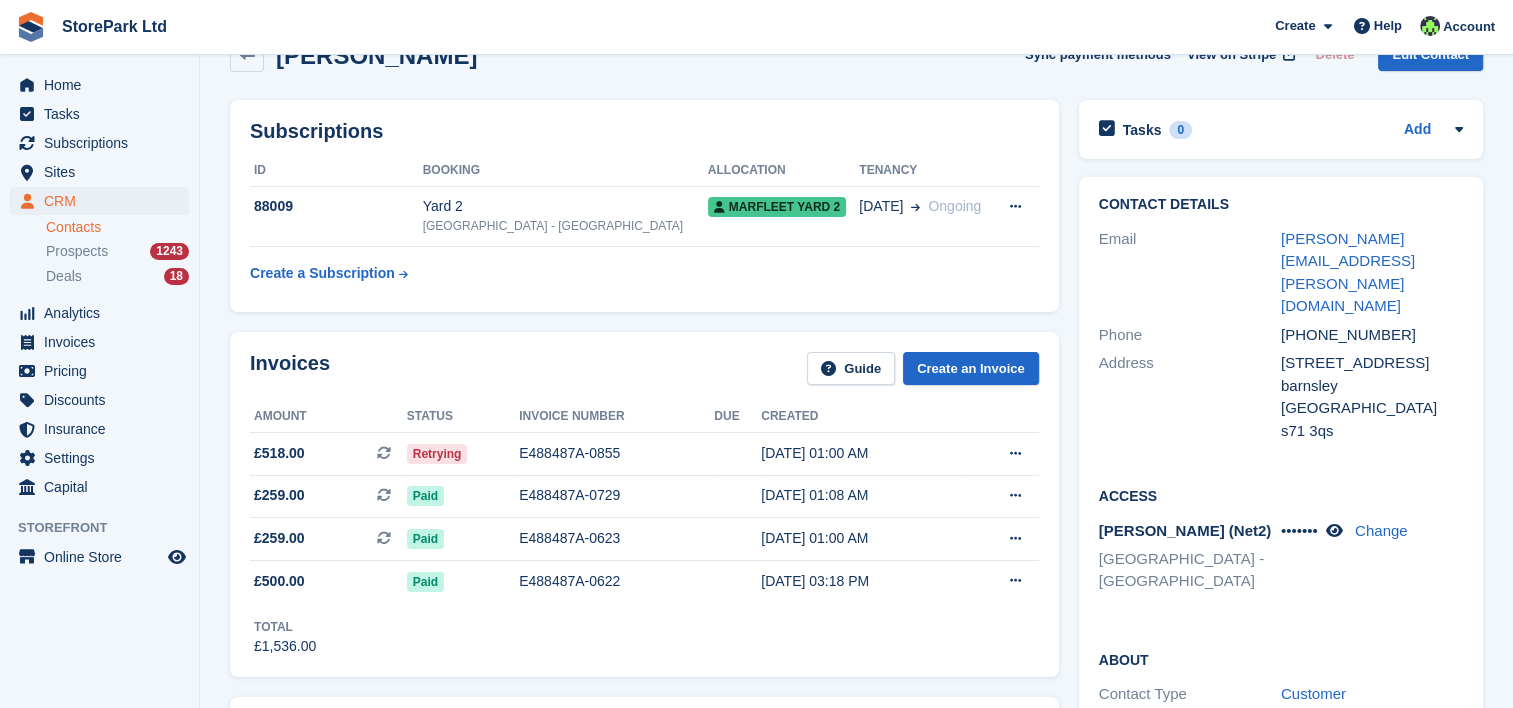 scroll, scrollTop: 50, scrollLeft: 0, axis: vertical 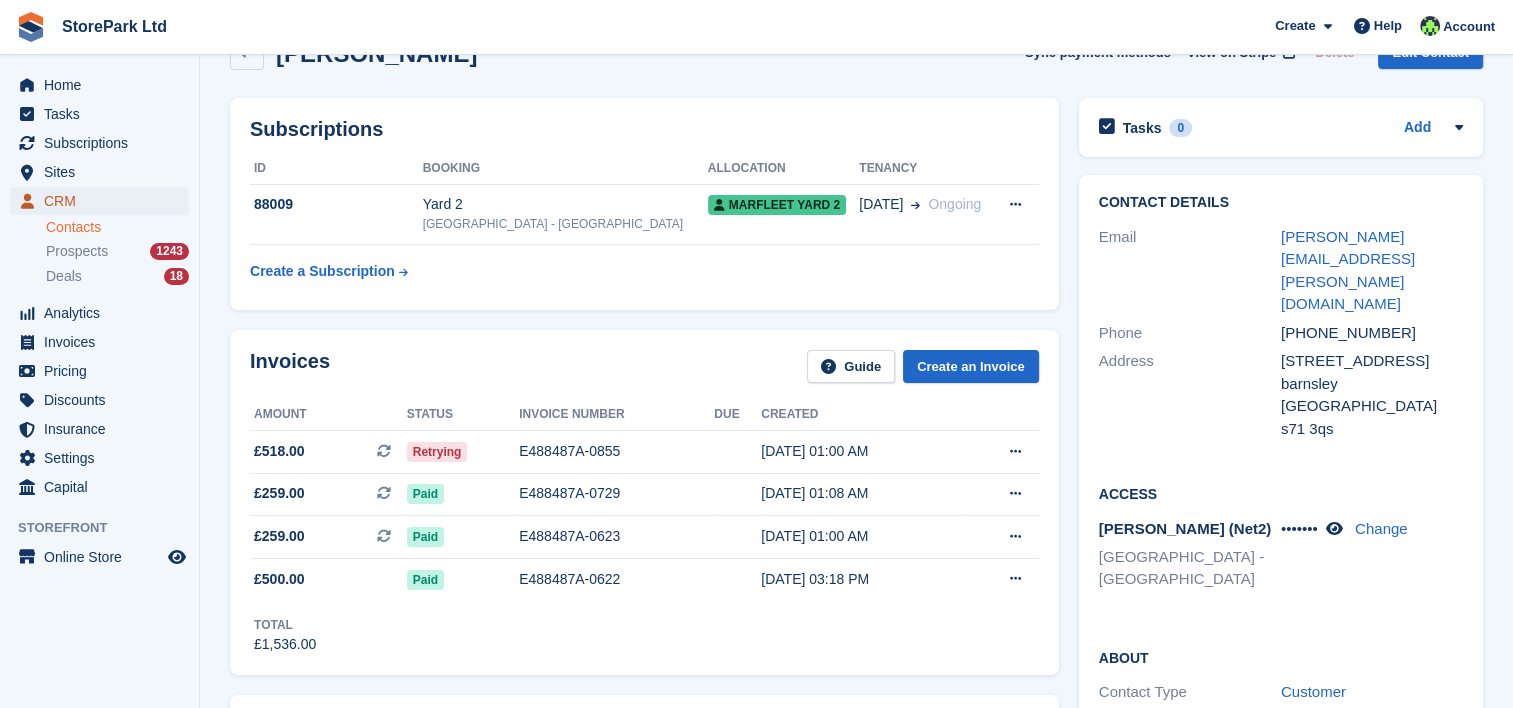 click on "CRM" at bounding box center (104, 201) 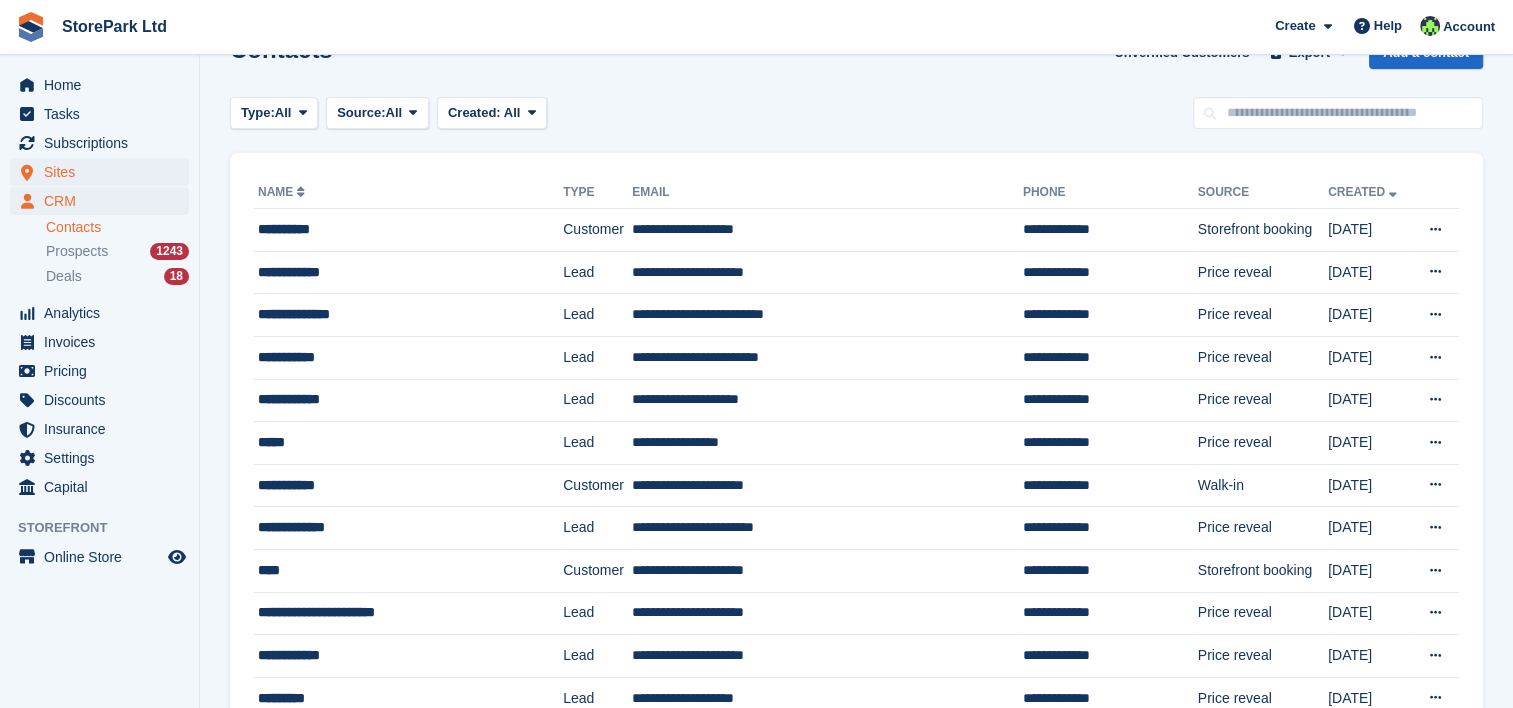 scroll, scrollTop: 0, scrollLeft: 0, axis: both 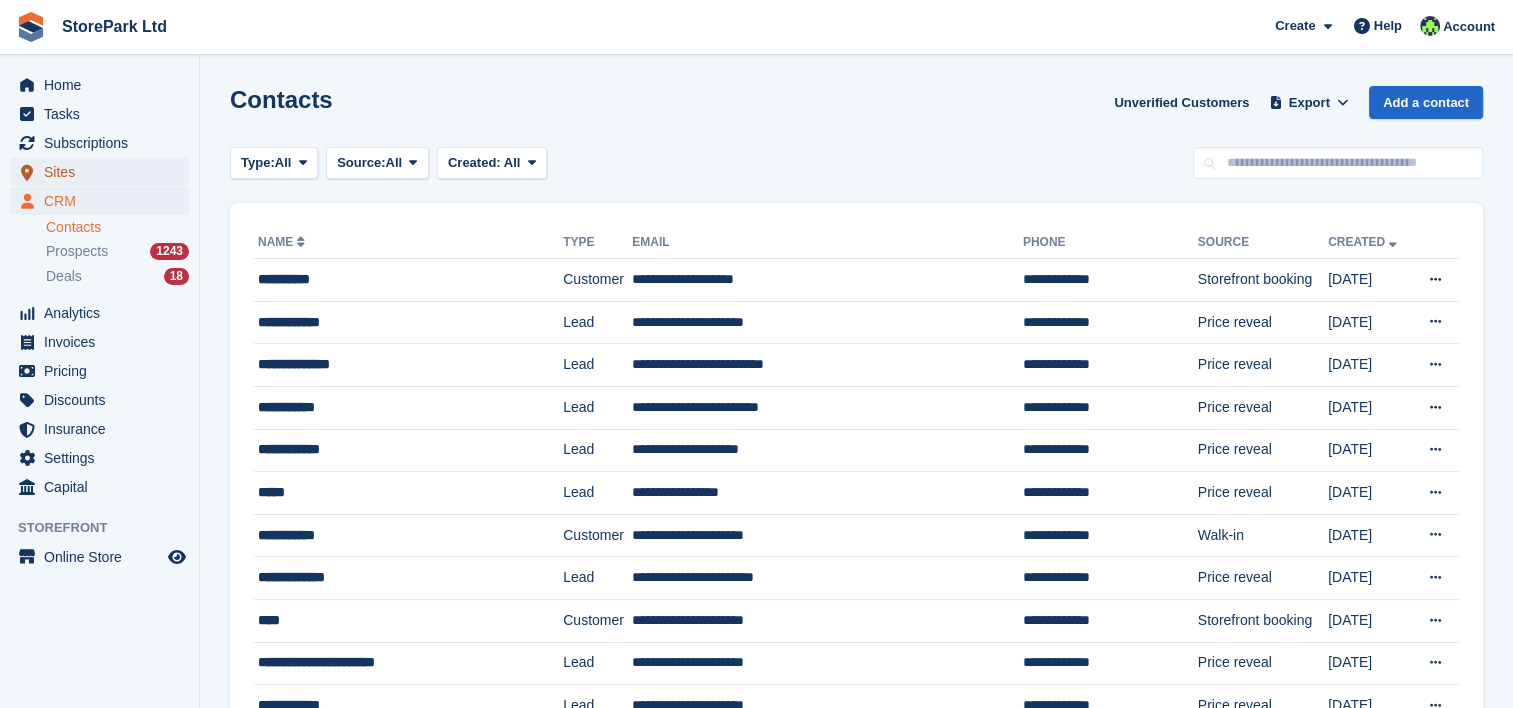 click on "Sites" at bounding box center (104, 172) 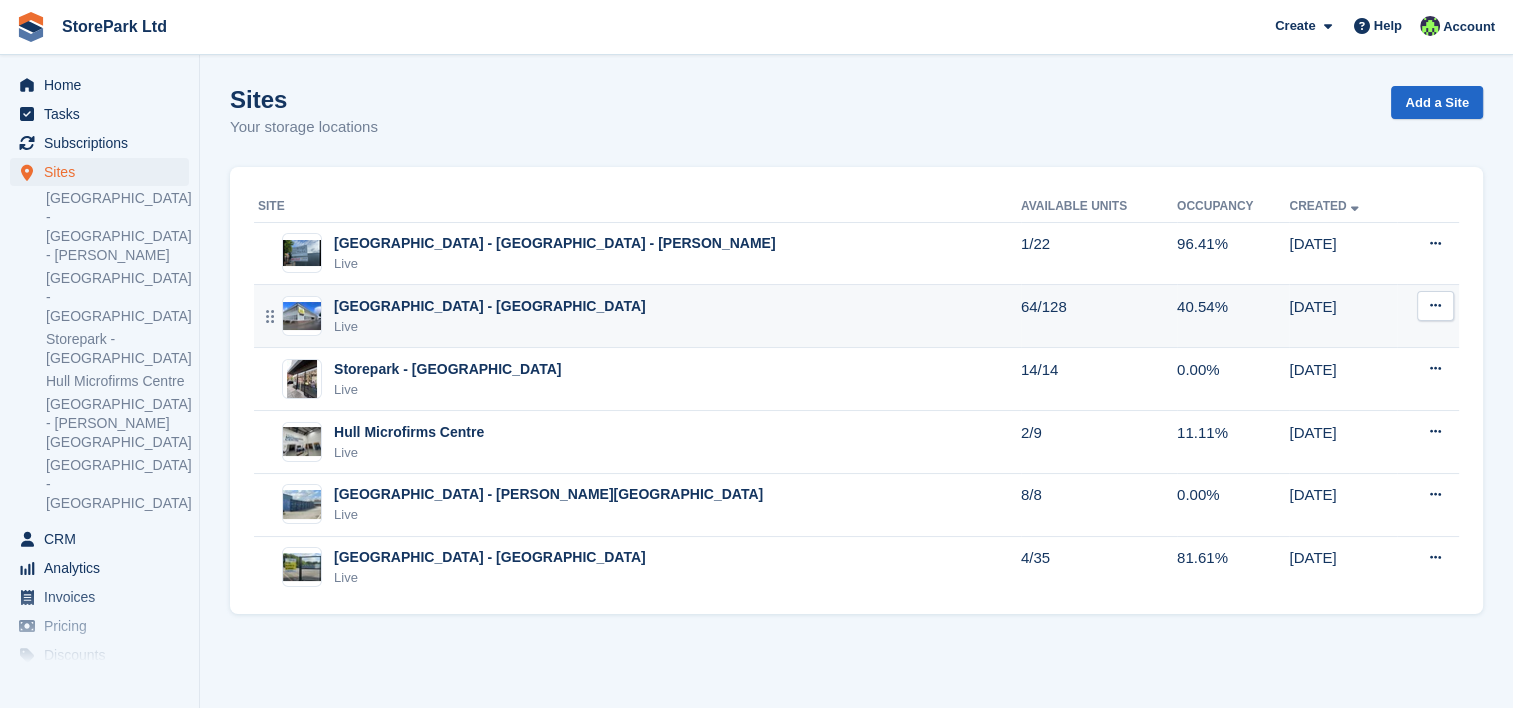 click on "[GEOGRAPHIC_DATA] - [GEOGRAPHIC_DATA]" at bounding box center [490, 306] 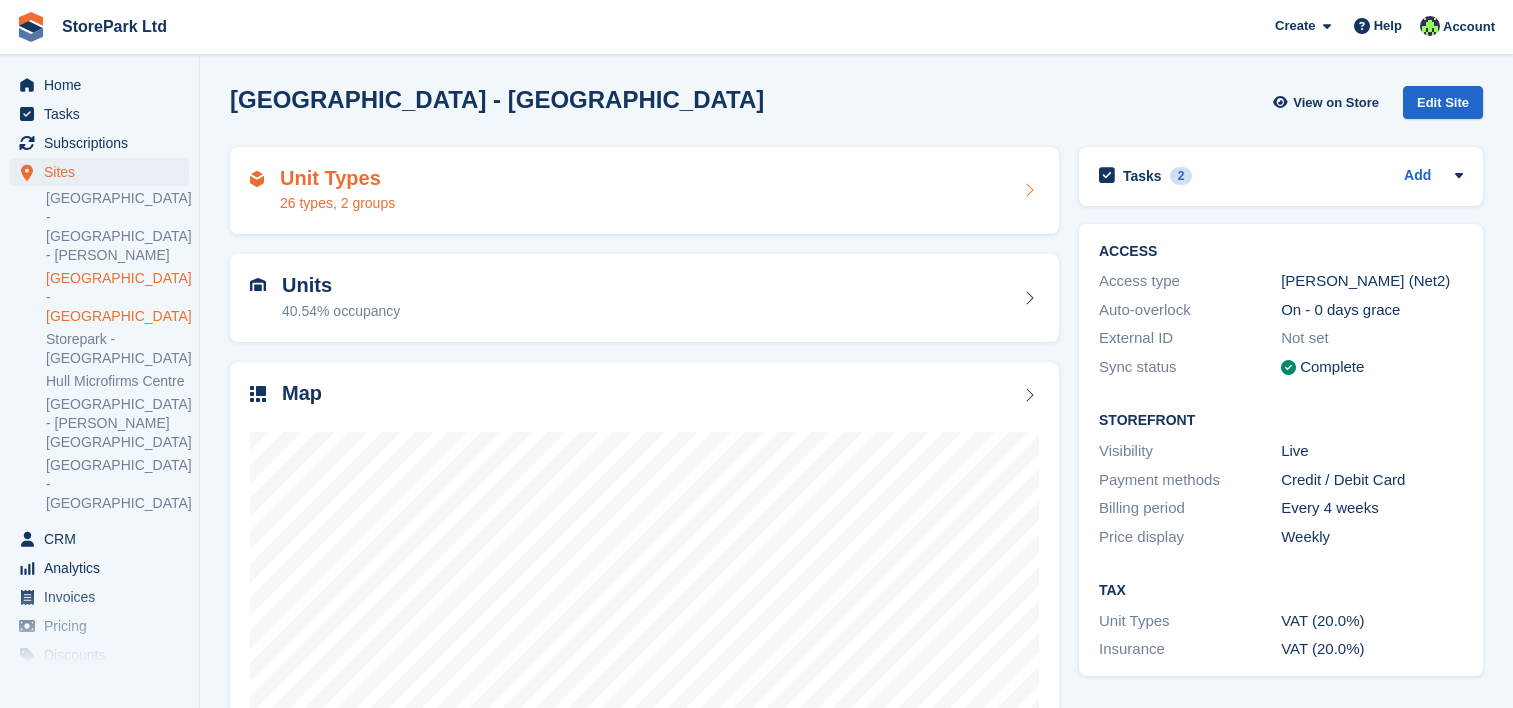 scroll, scrollTop: 0, scrollLeft: 0, axis: both 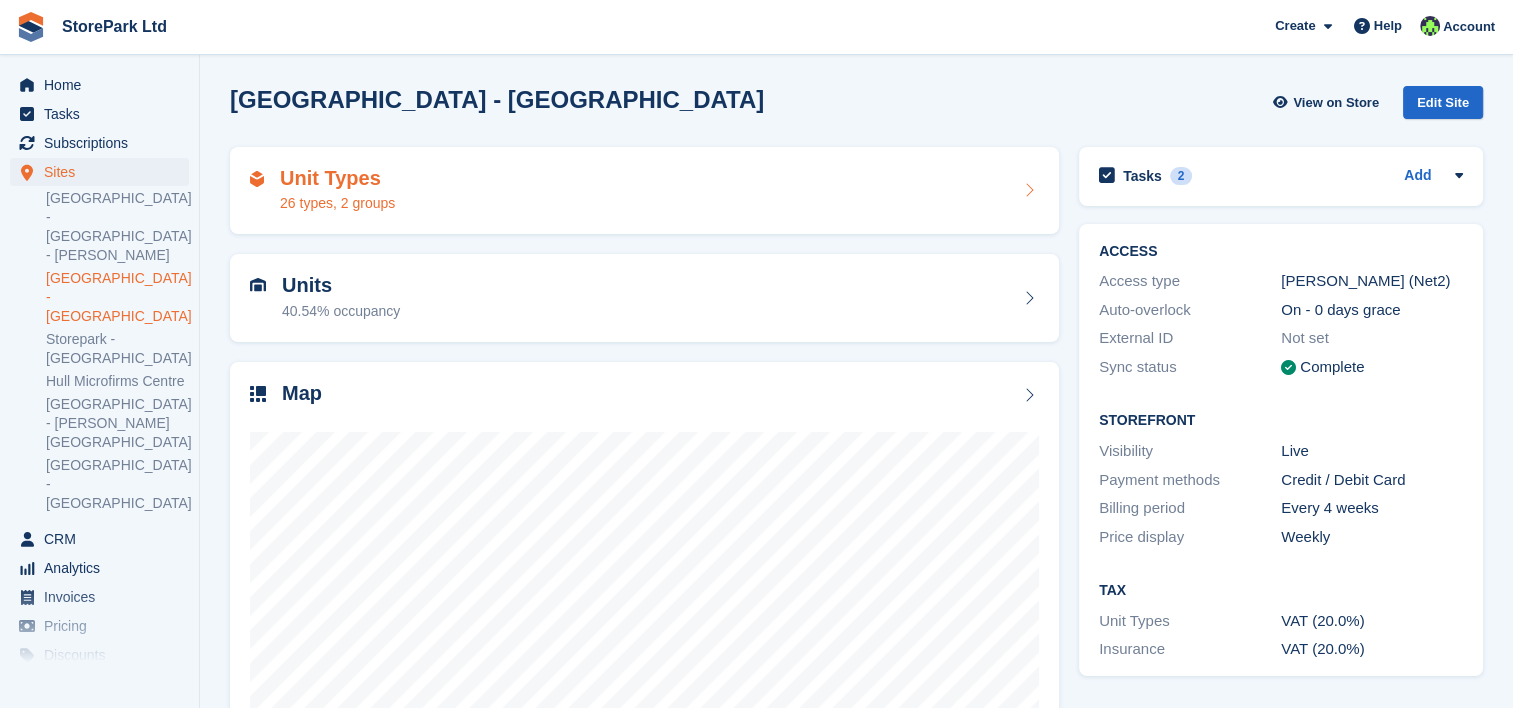 click on "Unit Types
26 types, 2 groups" at bounding box center [644, 191] 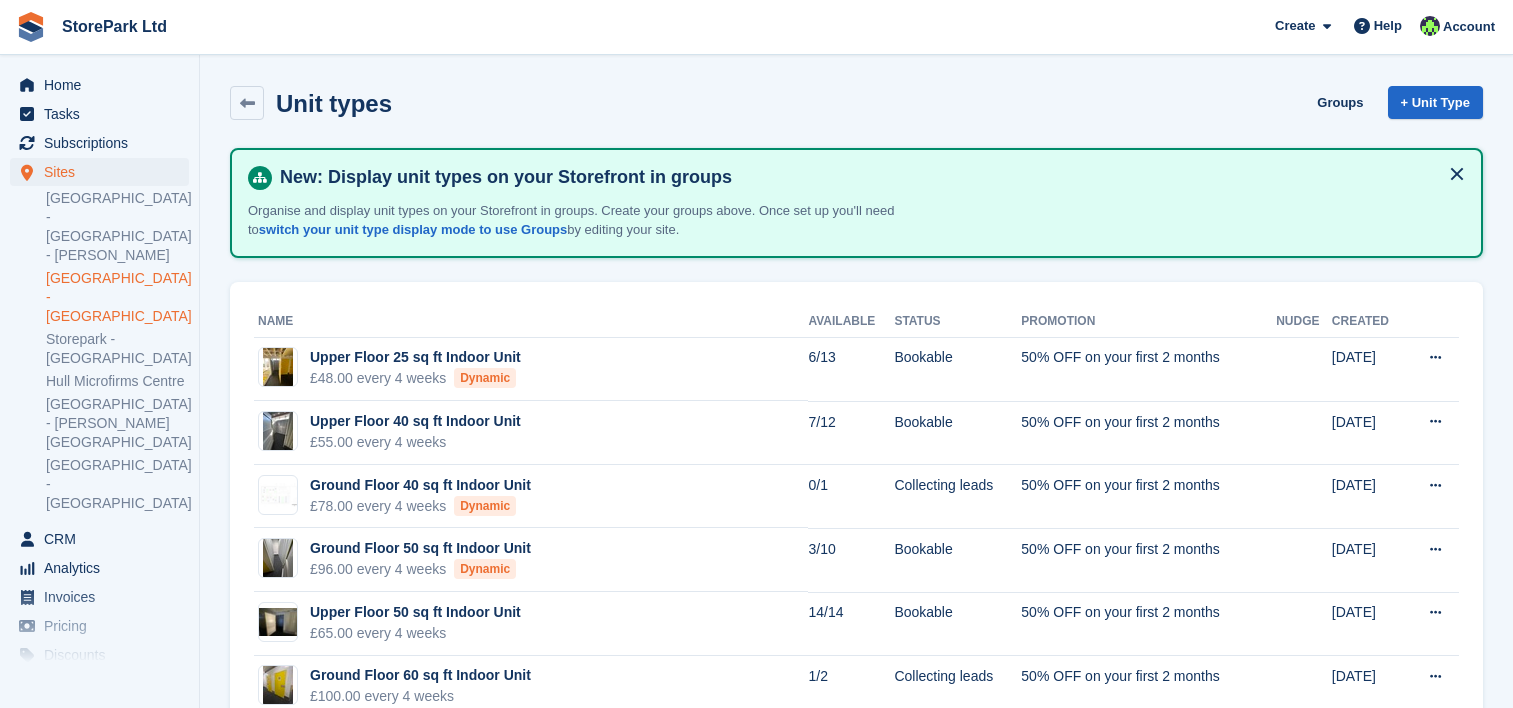 scroll, scrollTop: 0, scrollLeft: 0, axis: both 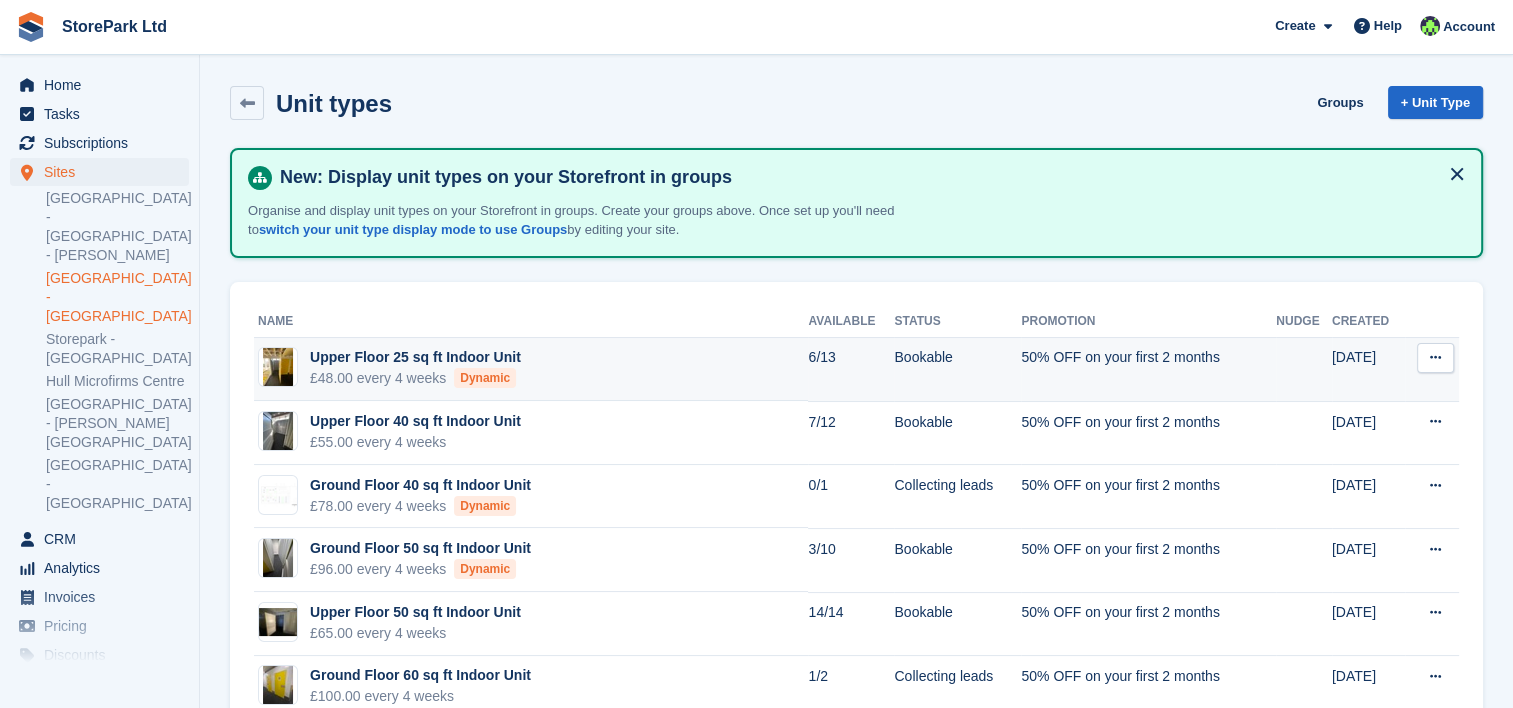 click on "Upper Floor 25 sq ft Indoor Unit
£48.00 every 4 weeks
Dynamic" at bounding box center (531, 370) 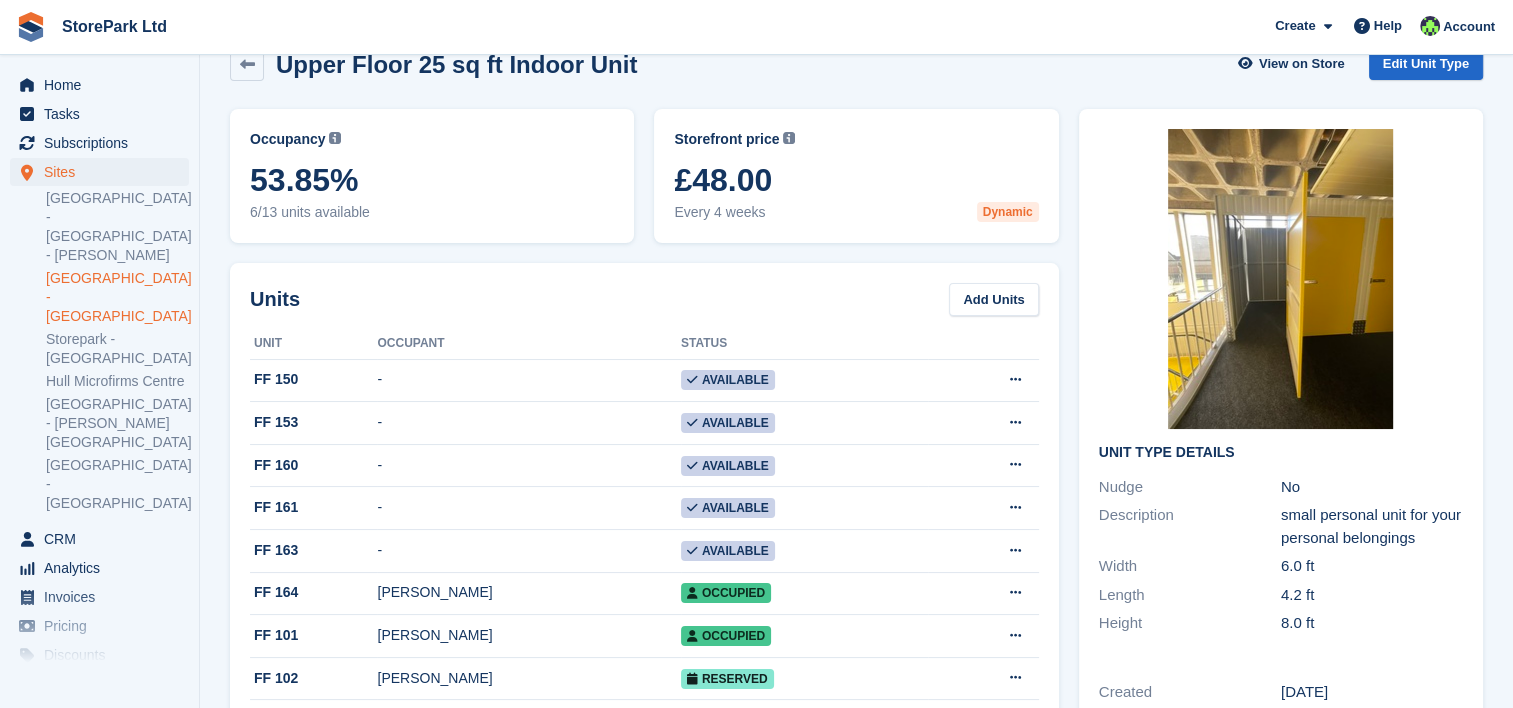 scroll, scrollTop: 38, scrollLeft: 0, axis: vertical 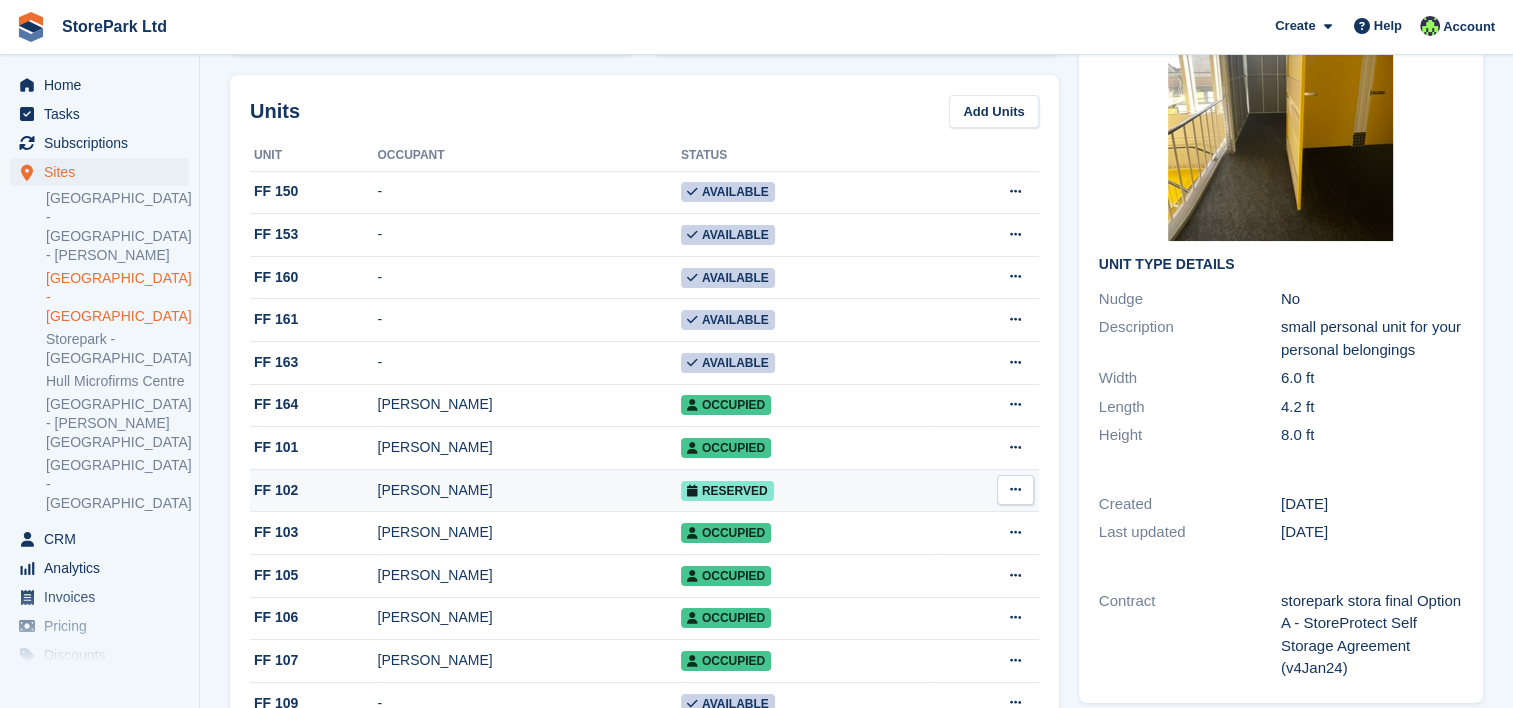 click on "FF 102" at bounding box center (313, 490) 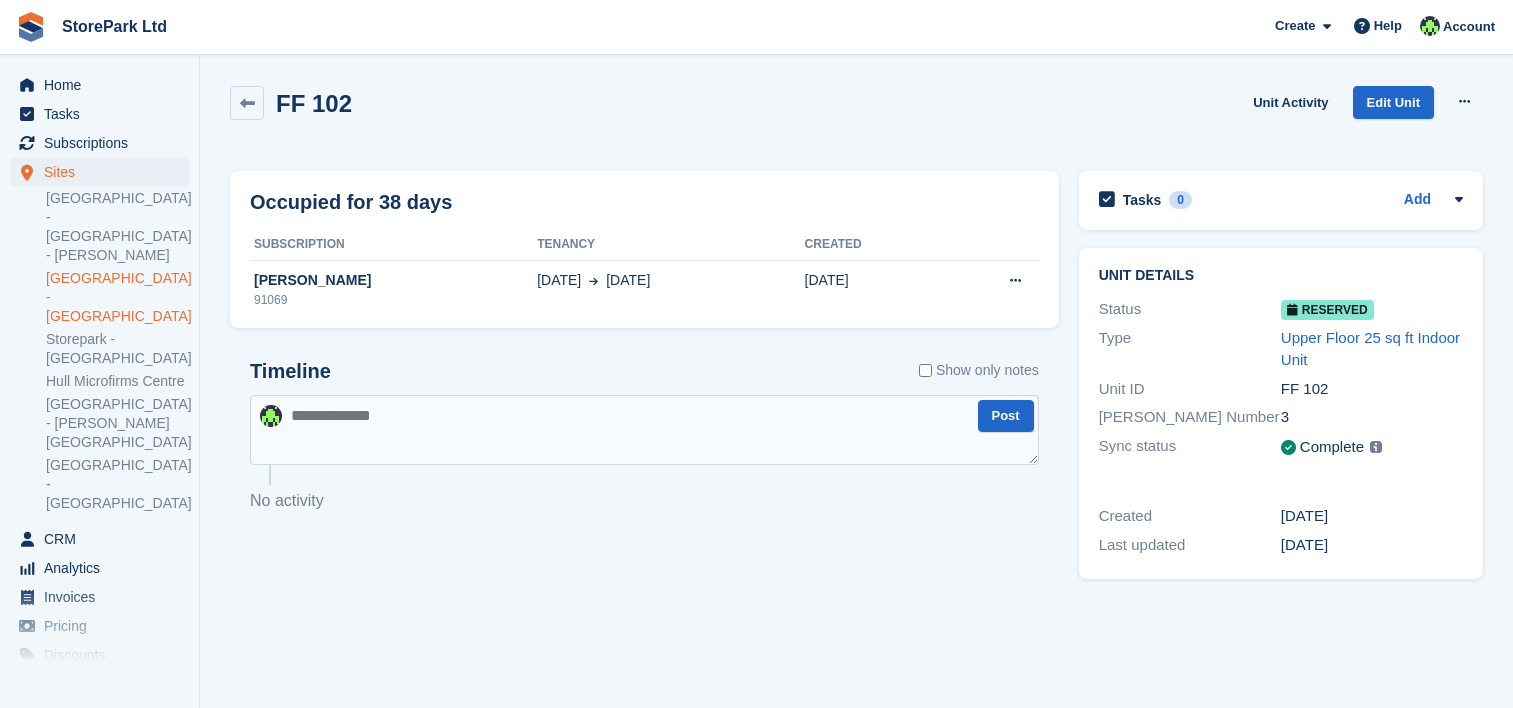 scroll, scrollTop: 0, scrollLeft: 0, axis: both 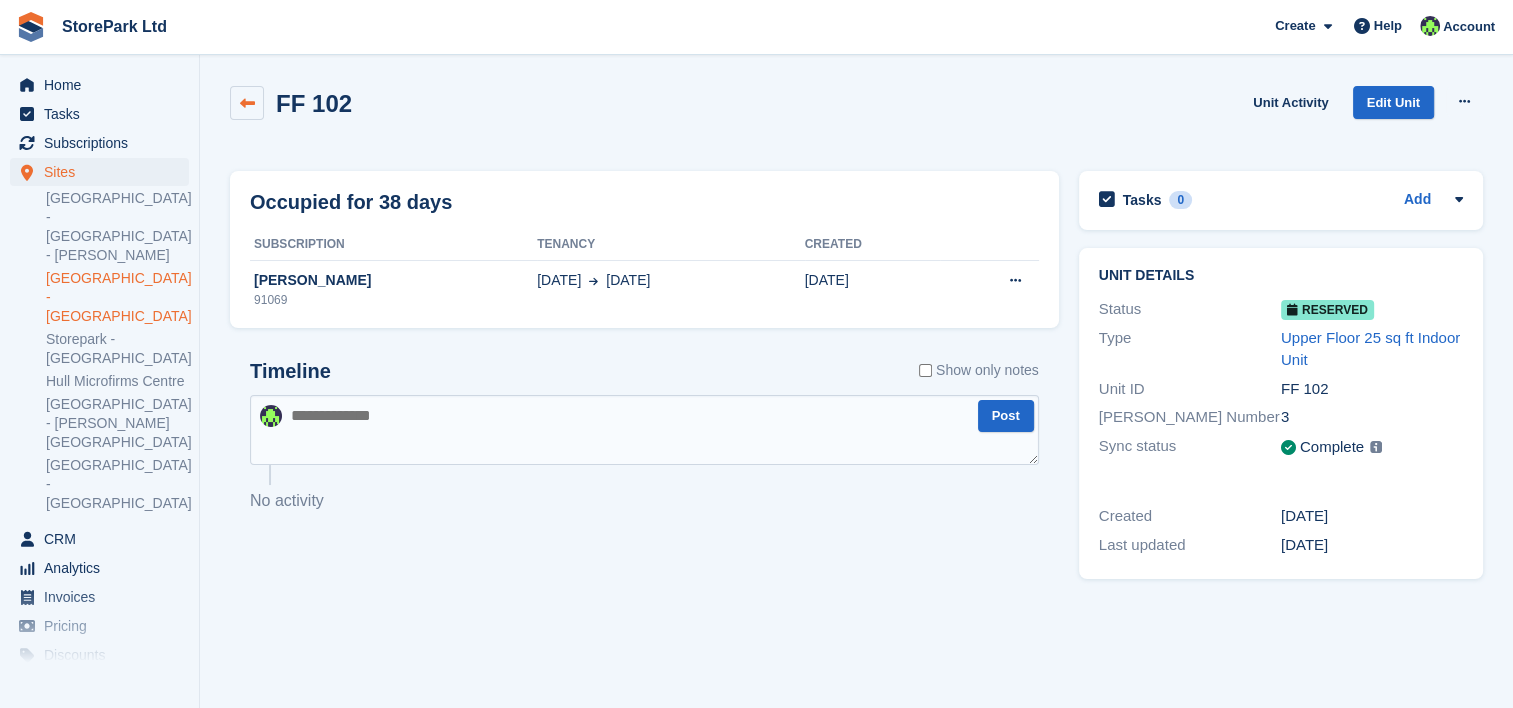click at bounding box center (247, 103) 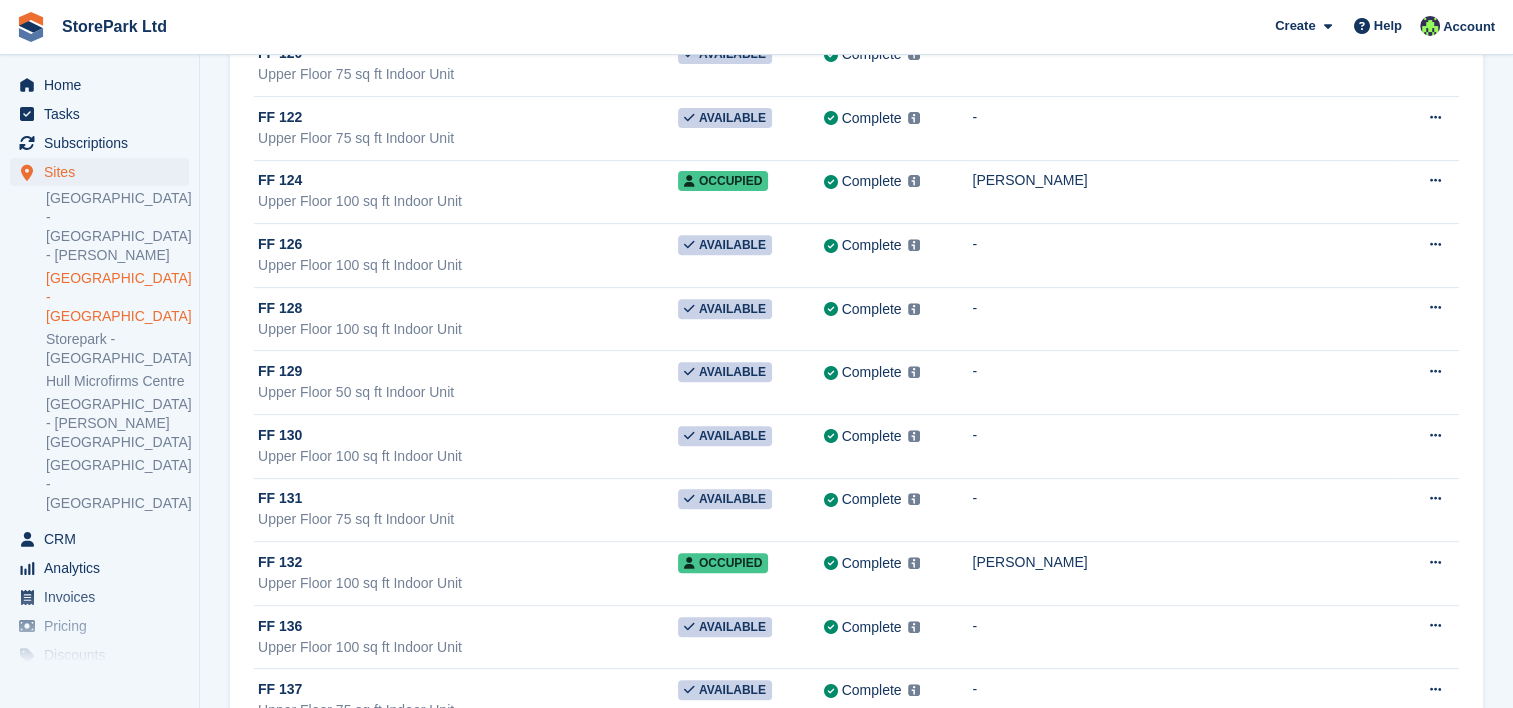 scroll, scrollTop: 732, scrollLeft: 0, axis: vertical 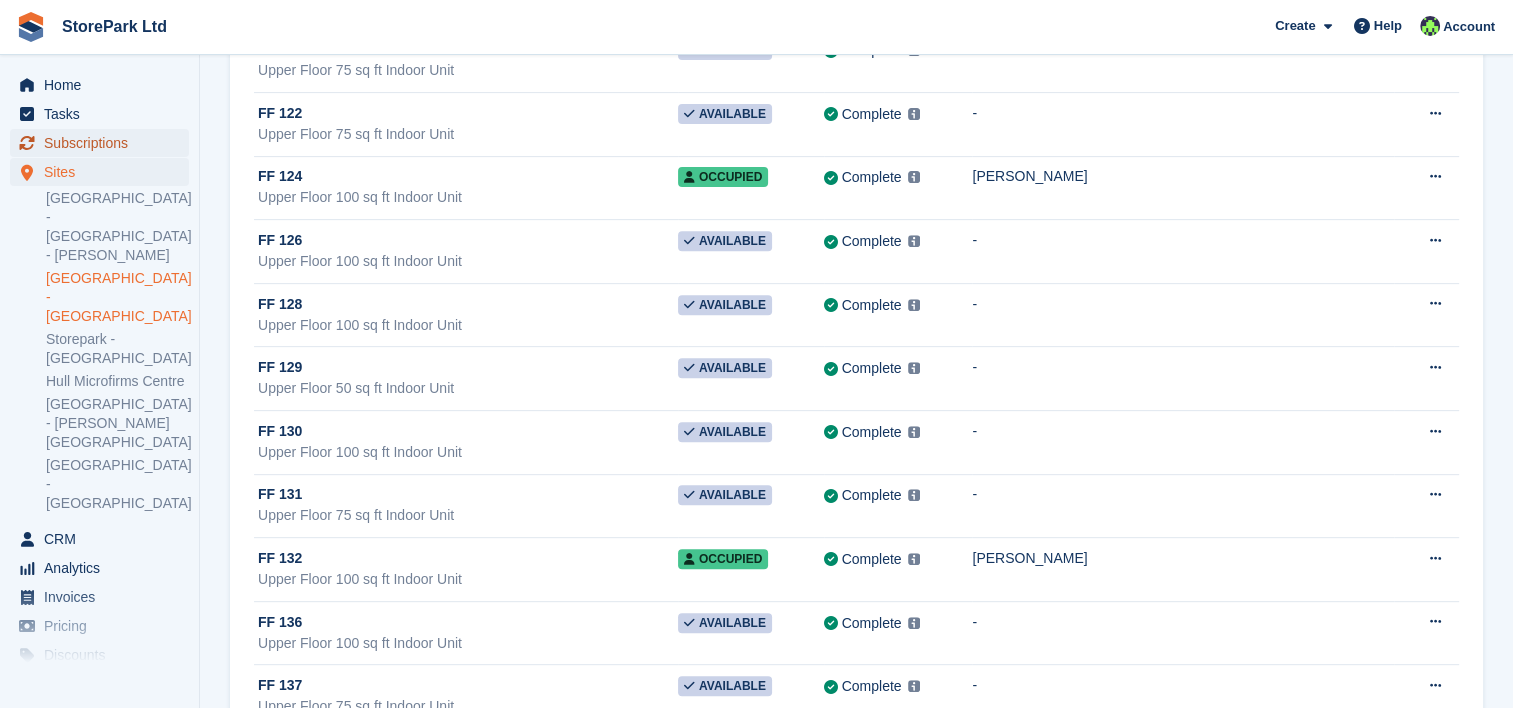 click on "Subscriptions" at bounding box center [104, 143] 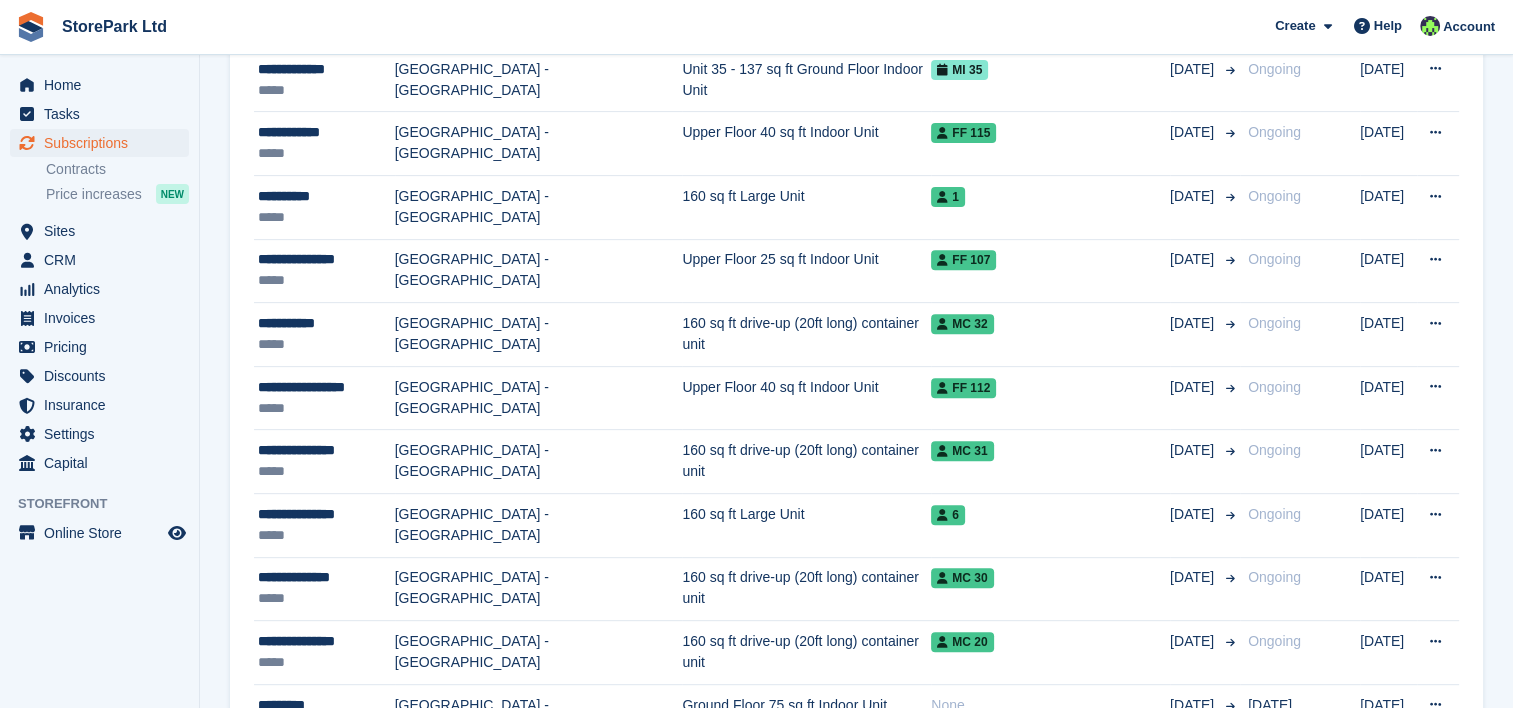 scroll, scrollTop: 0, scrollLeft: 0, axis: both 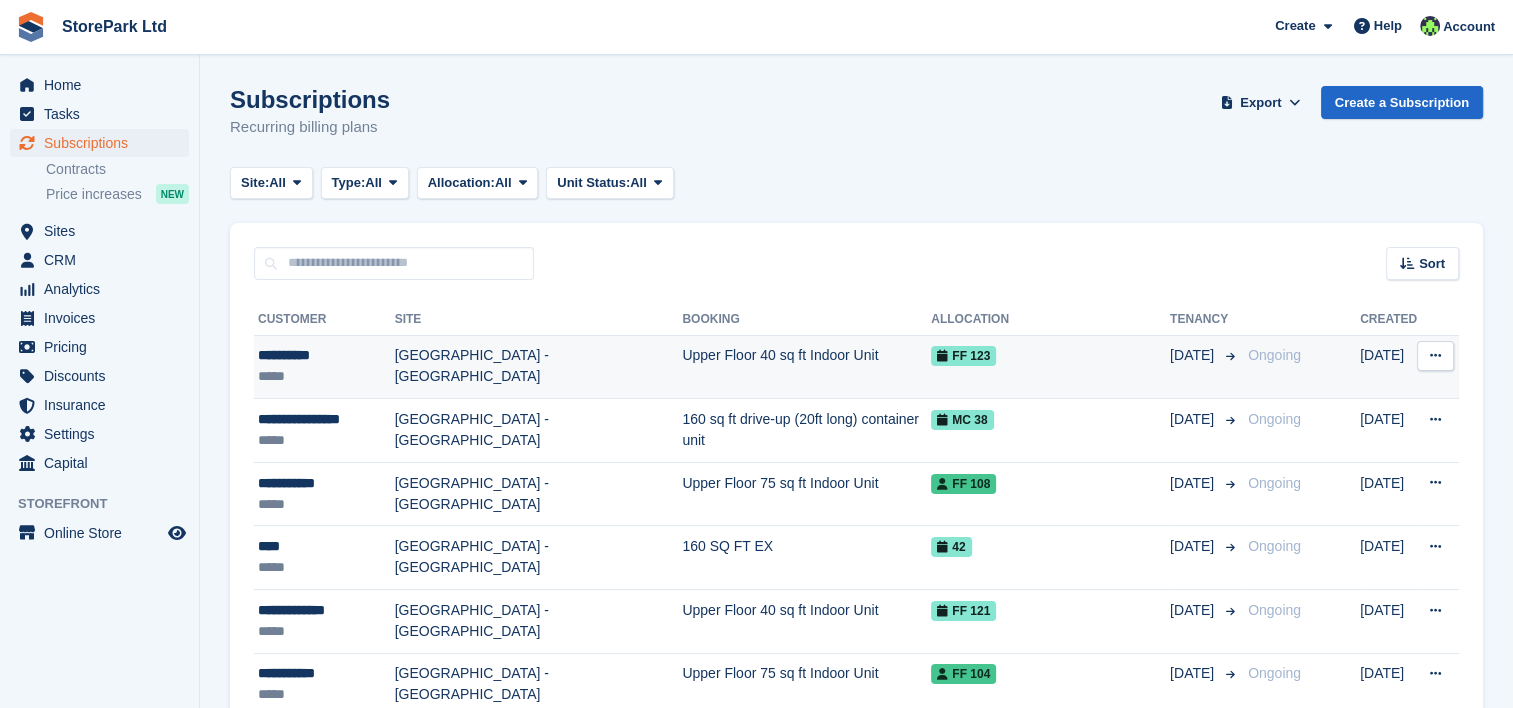 click on "[GEOGRAPHIC_DATA] - [GEOGRAPHIC_DATA]" at bounding box center [539, 367] 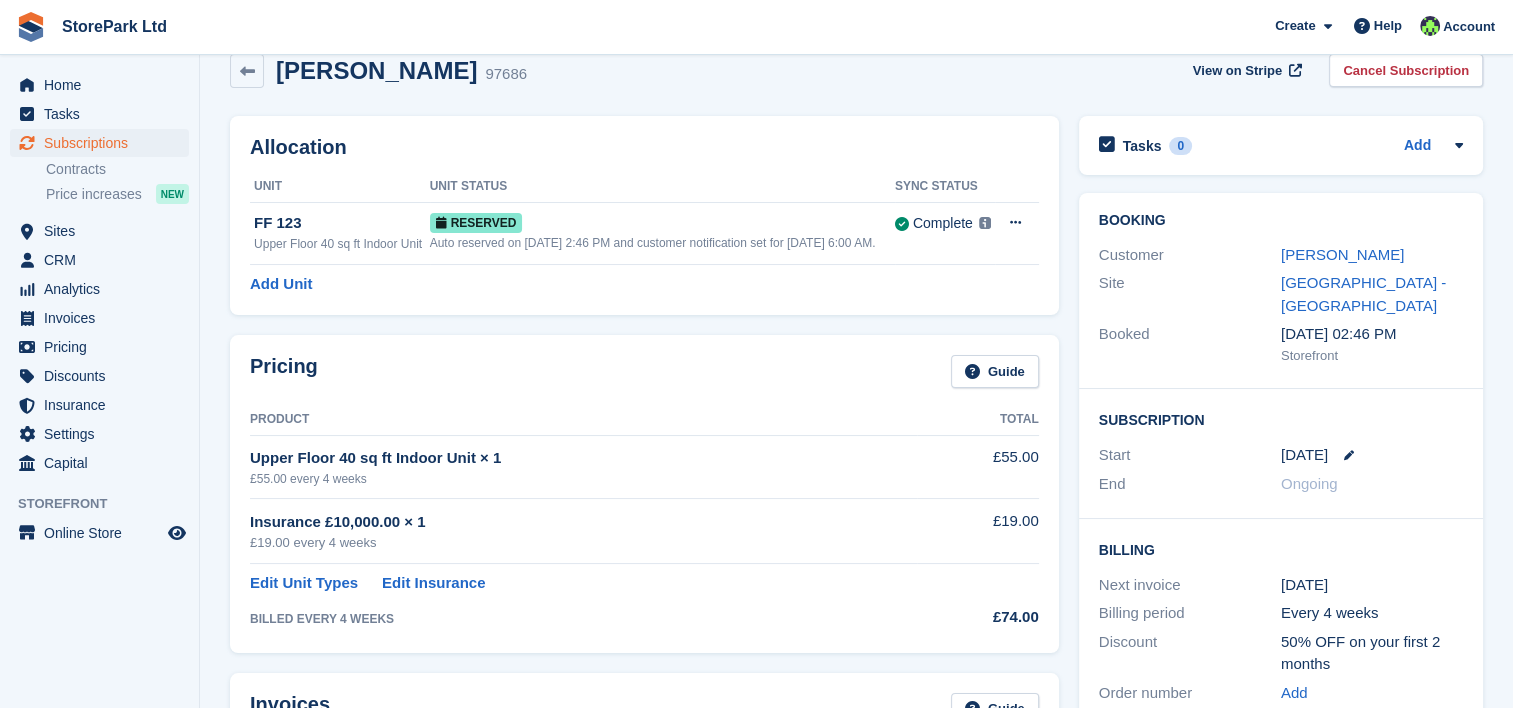 scroll, scrollTop: 31, scrollLeft: 0, axis: vertical 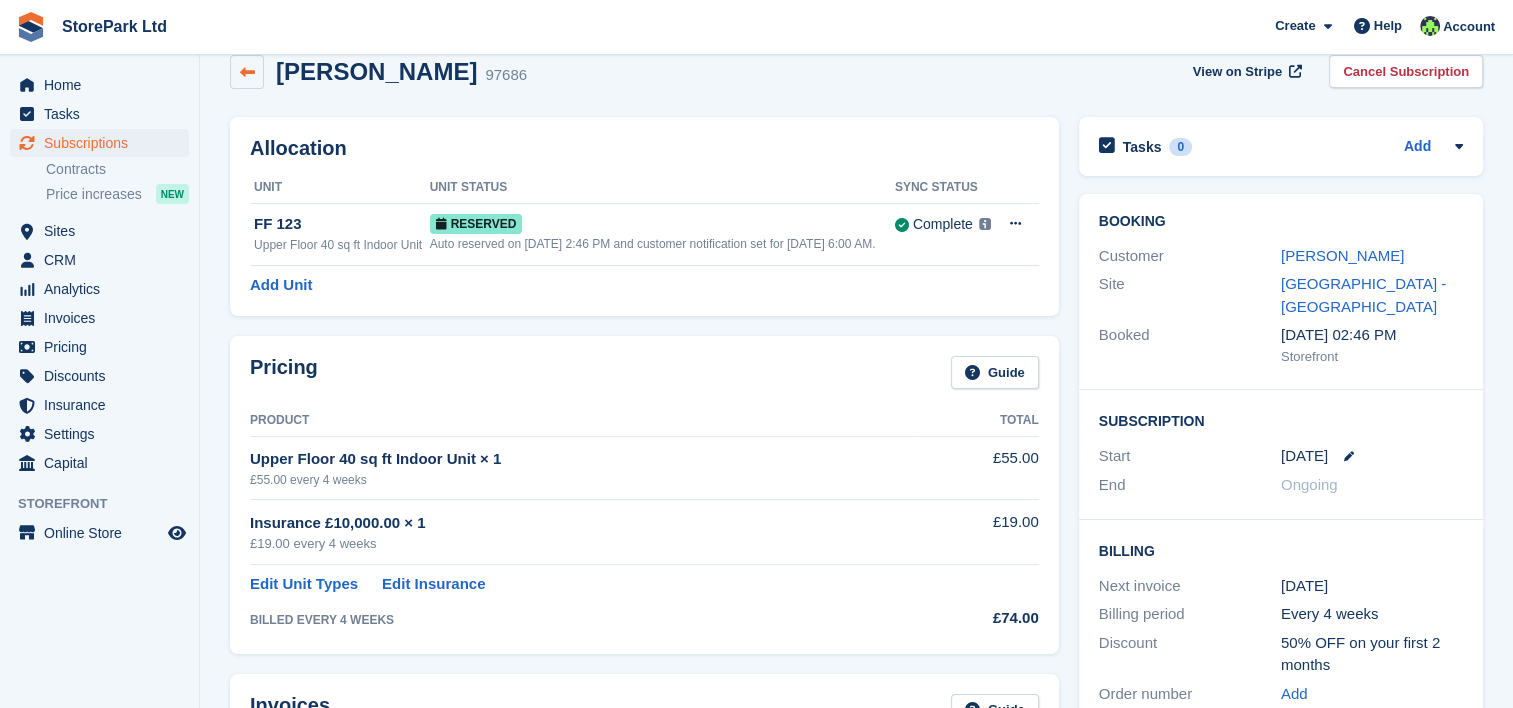 click at bounding box center (247, 72) 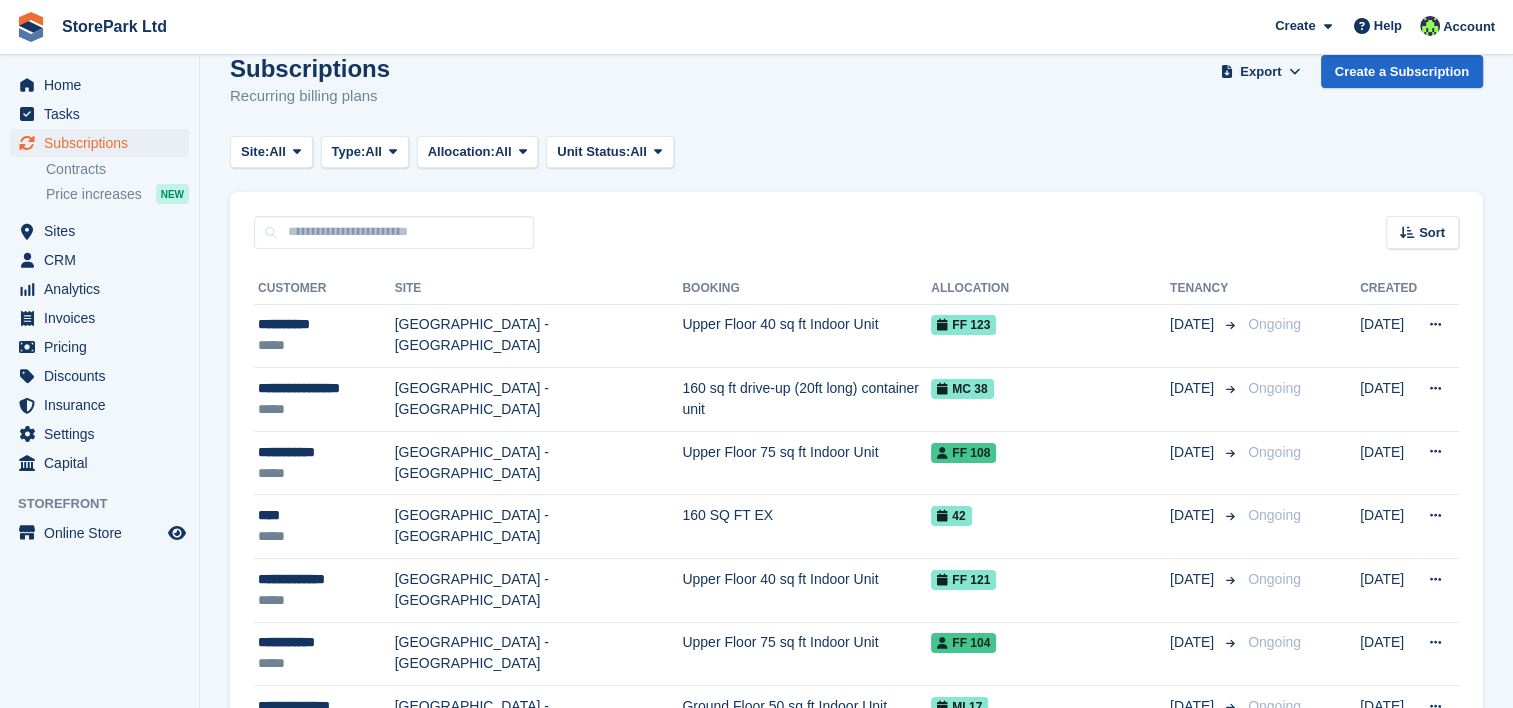 scroll, scrollTop: 0, scrollLeft: 0, axis: both 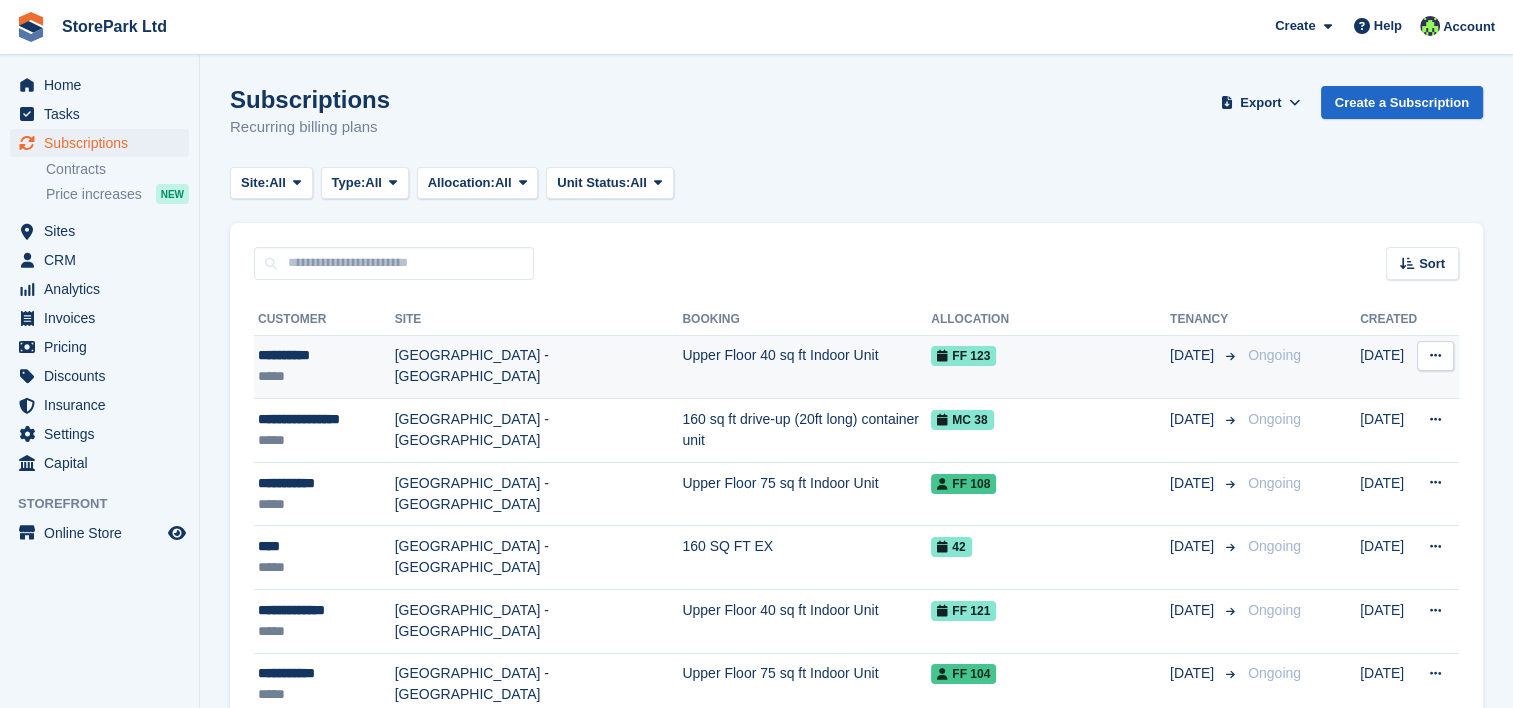 click at bounding box center [1435, 356] 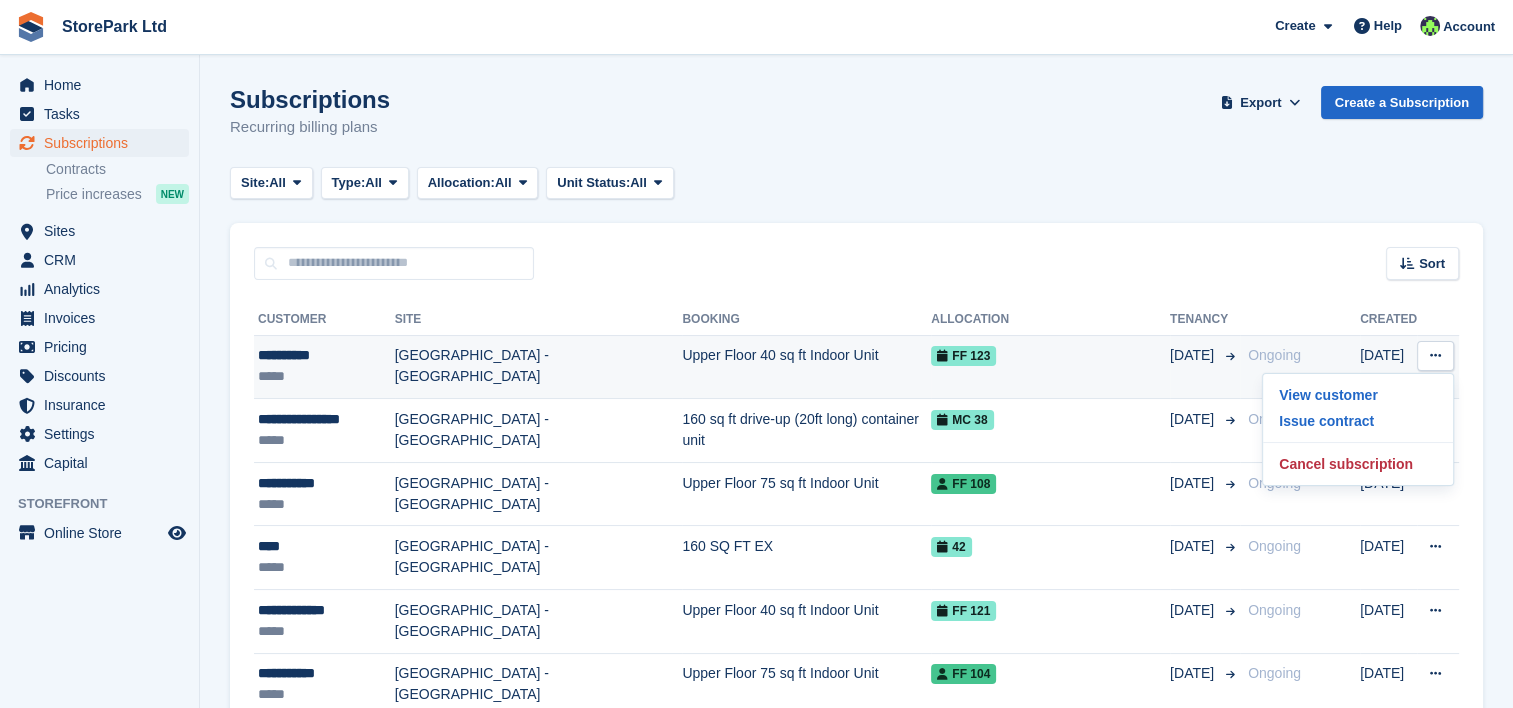 click on "Upper Floor 40 sq ft Indoor Unit" at bounding box center (806, 367) 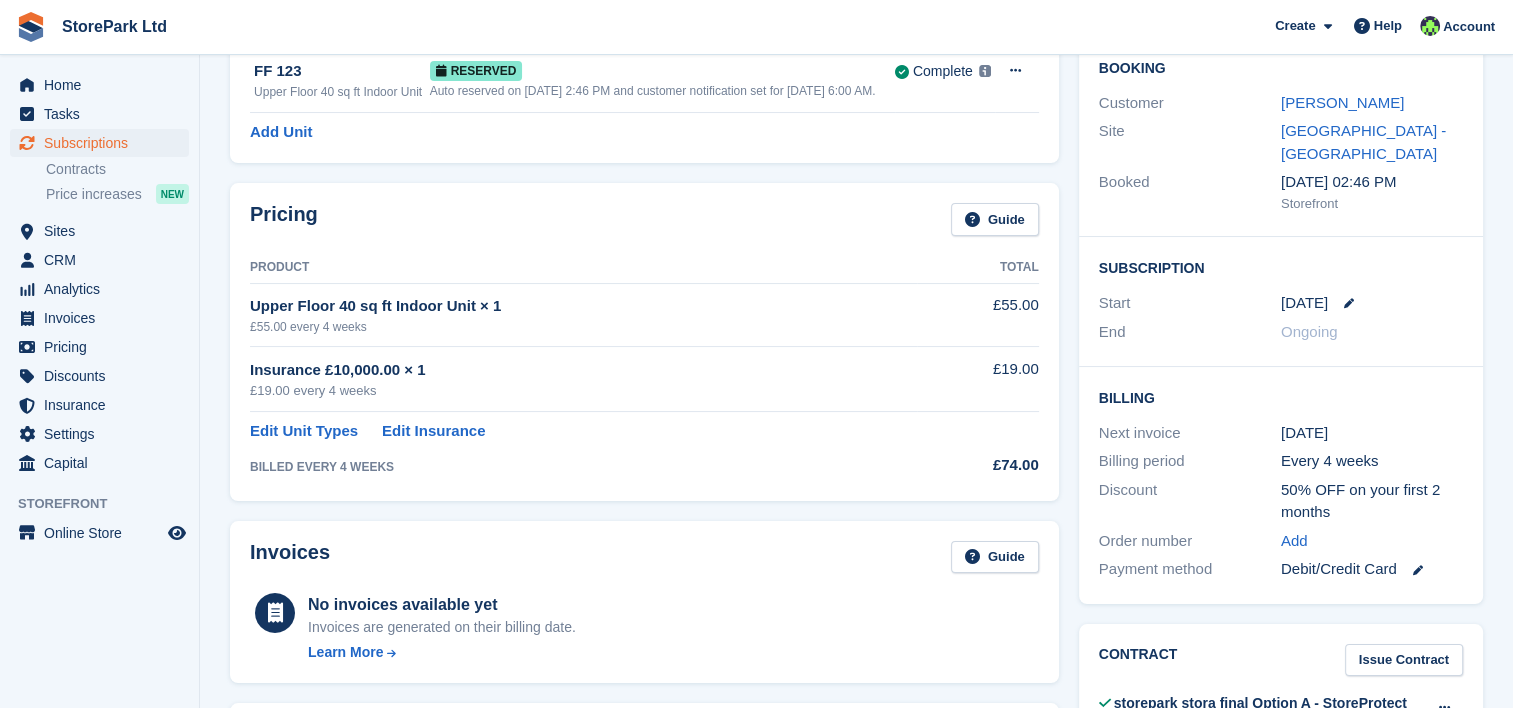 scroll, scrollTop: 188, scrollLeft: 0, axis: vertical 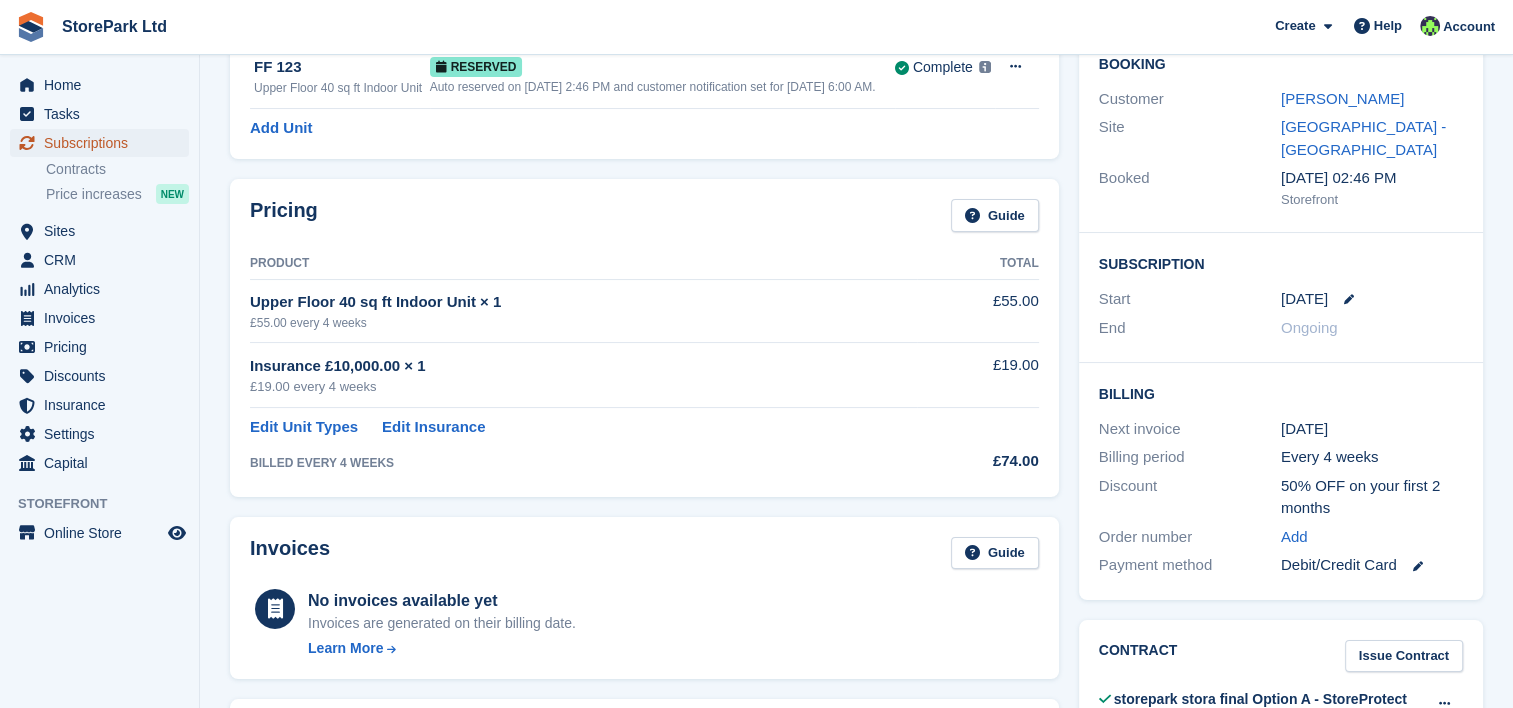 click on "Subscriptions" at bounding box center (104, 143) 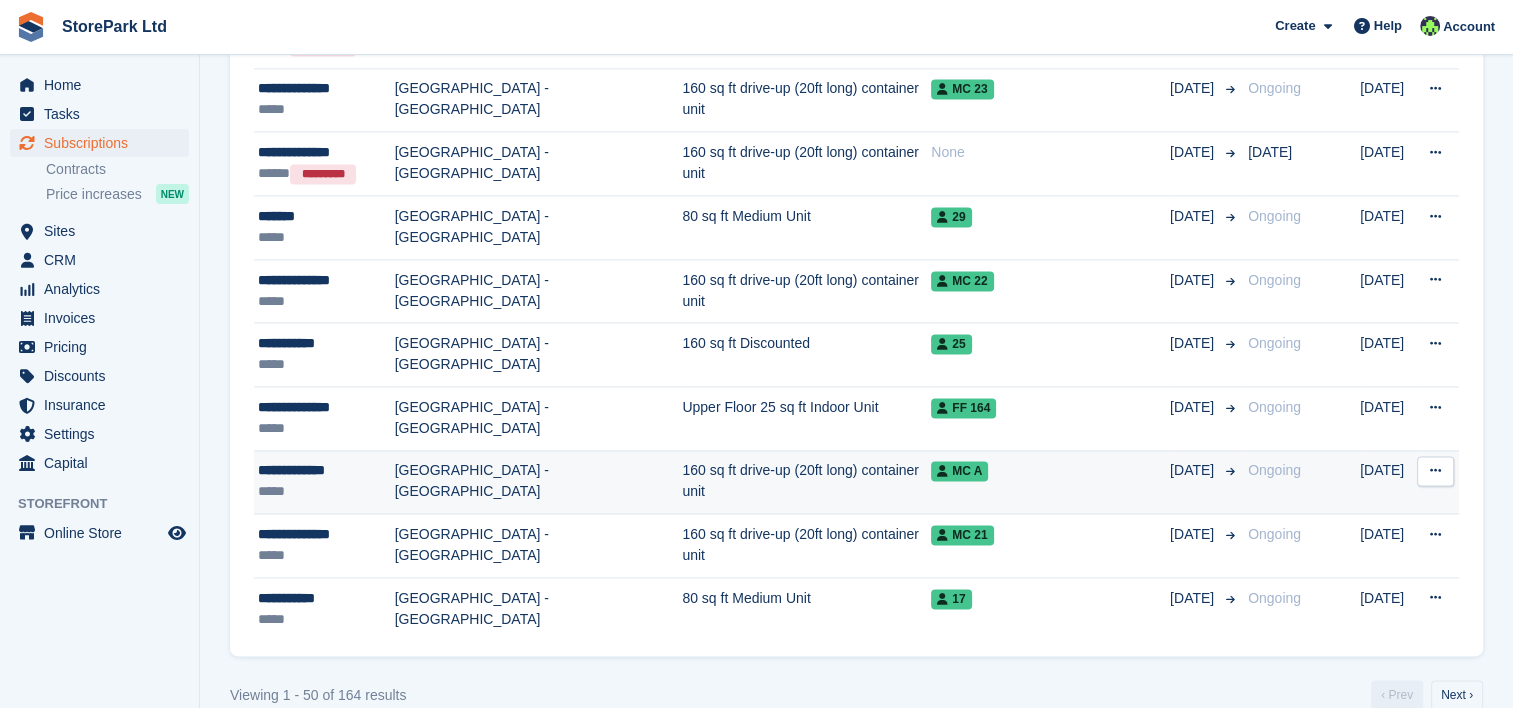 scroll, scrollTop: 2888, scrollLeft: 0, axis: vertical 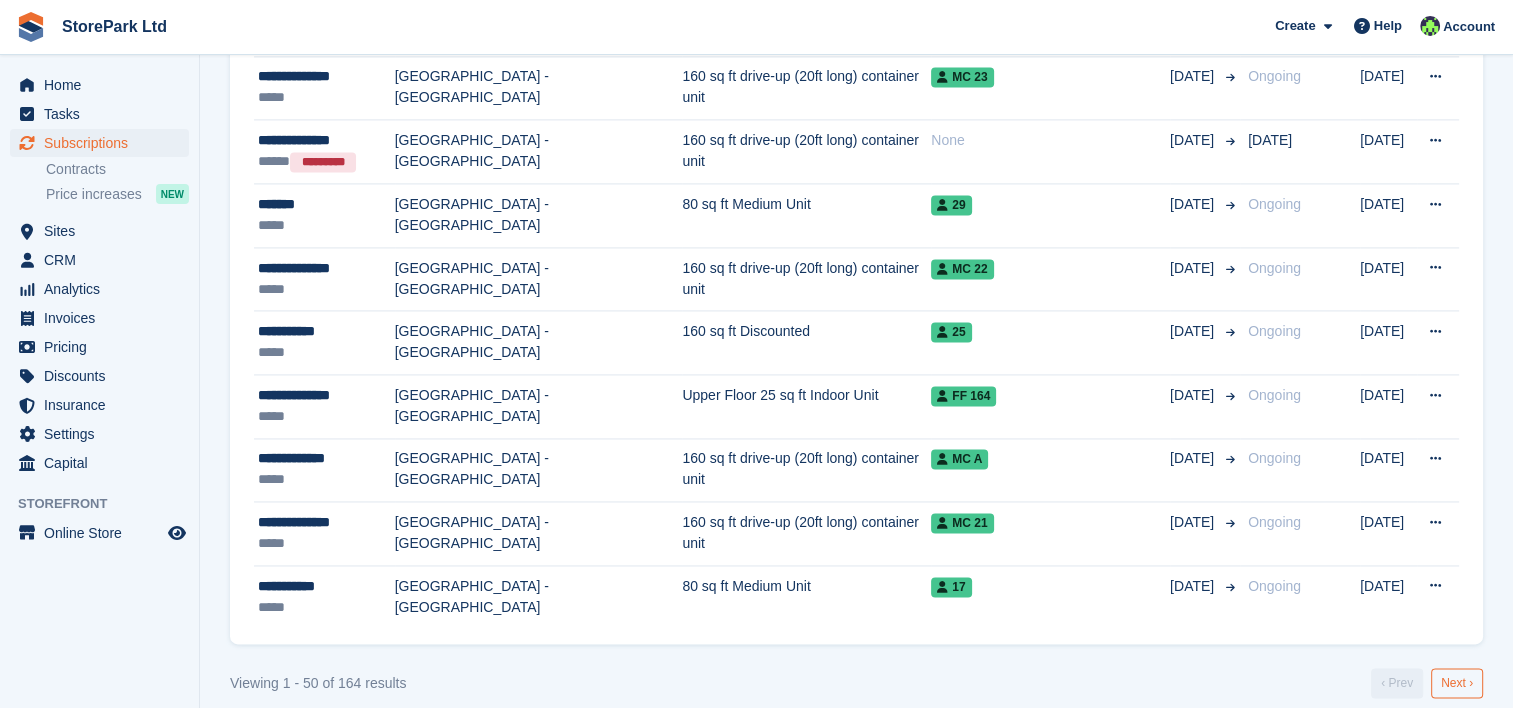 click on "Next ›" at bounding box center [1457, 683] 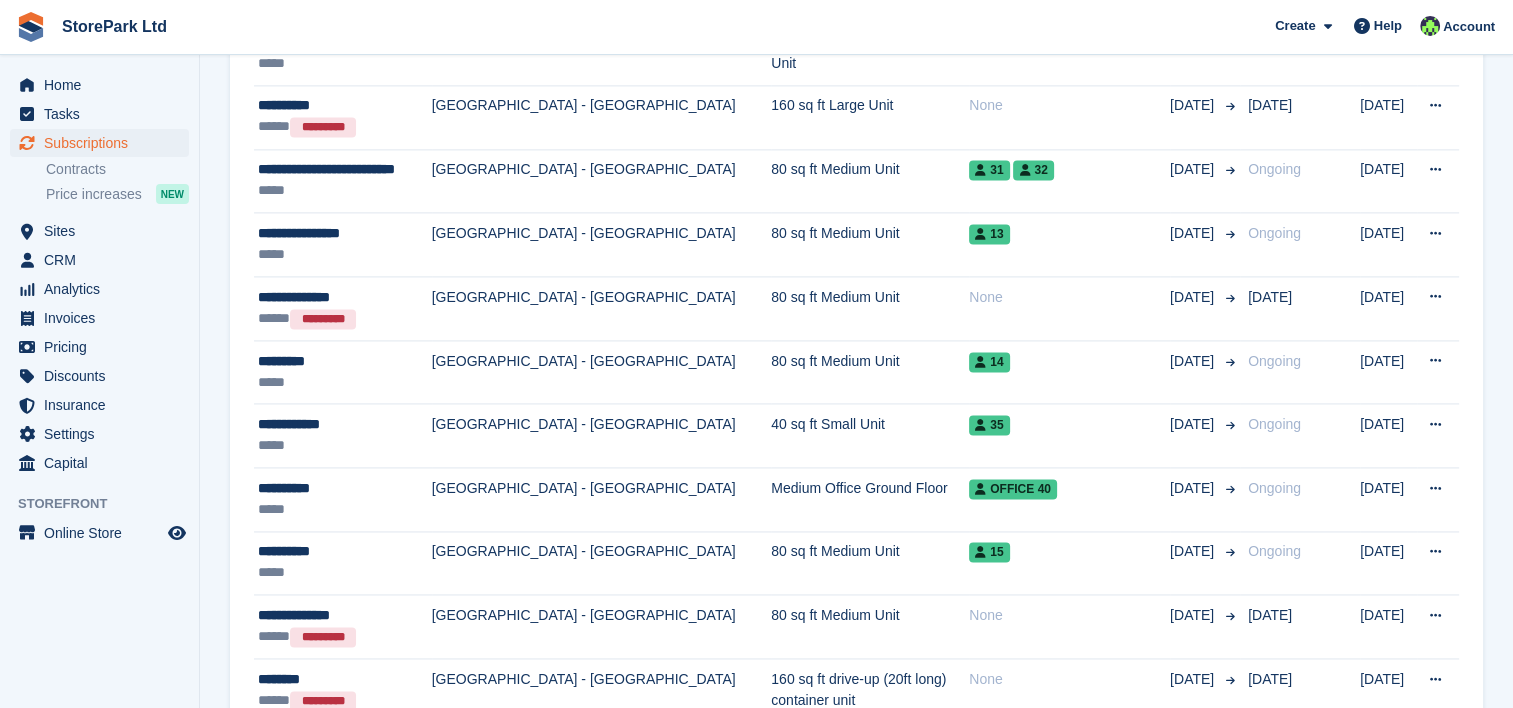 scroll, scrollTop: 2906, scrollLeft: 0, axis: vertical 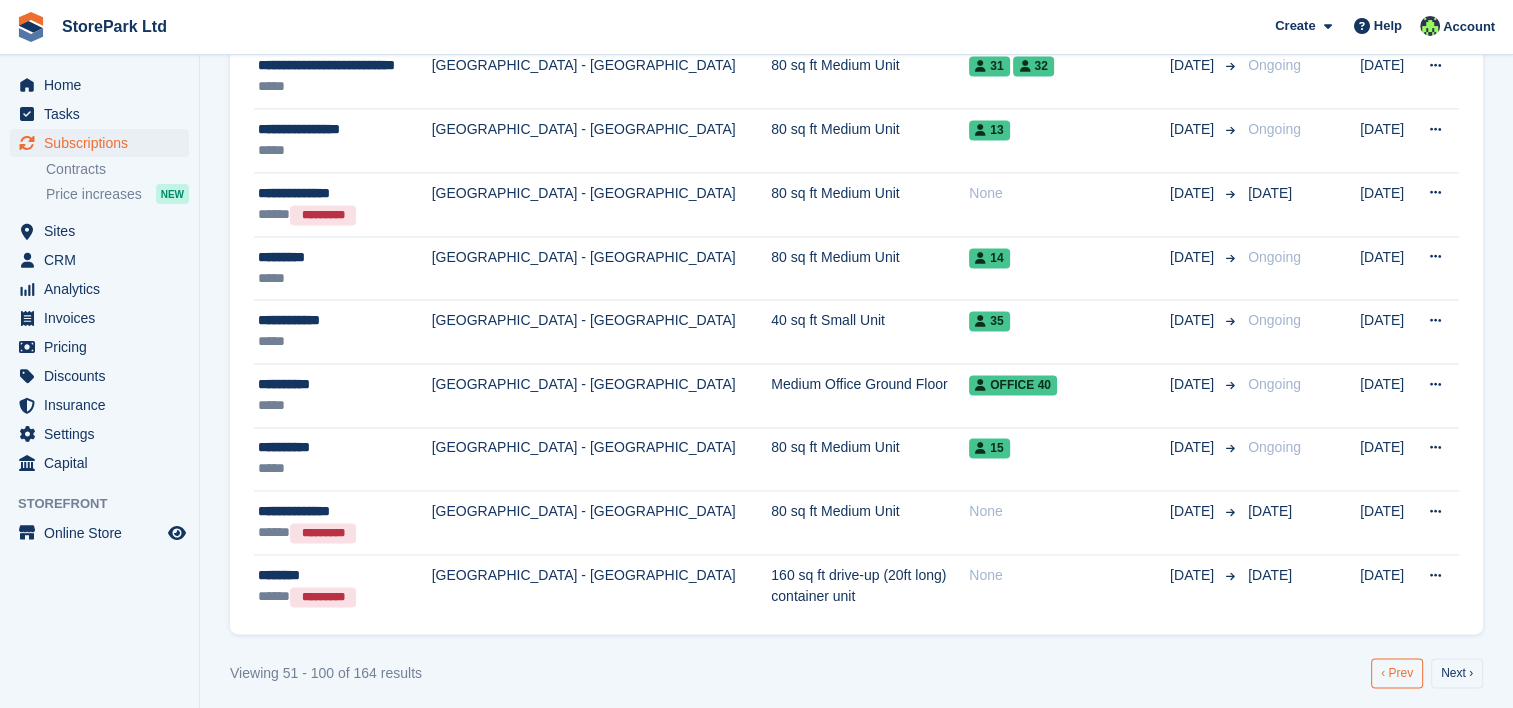 click on "‹ Prev" at bounding box center [1397, 673] 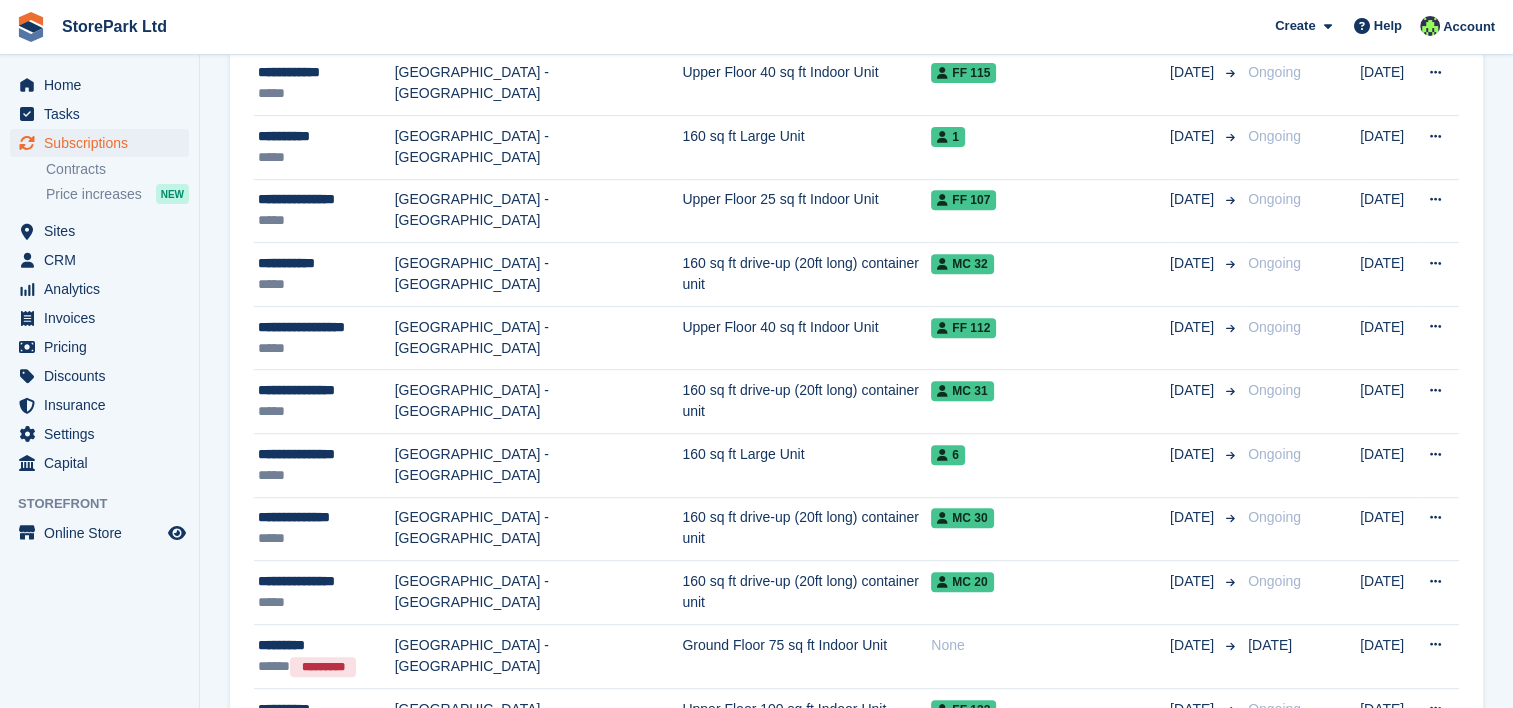 scroll, scrollTop: 726, scrollLeft: 0, axis: vertical 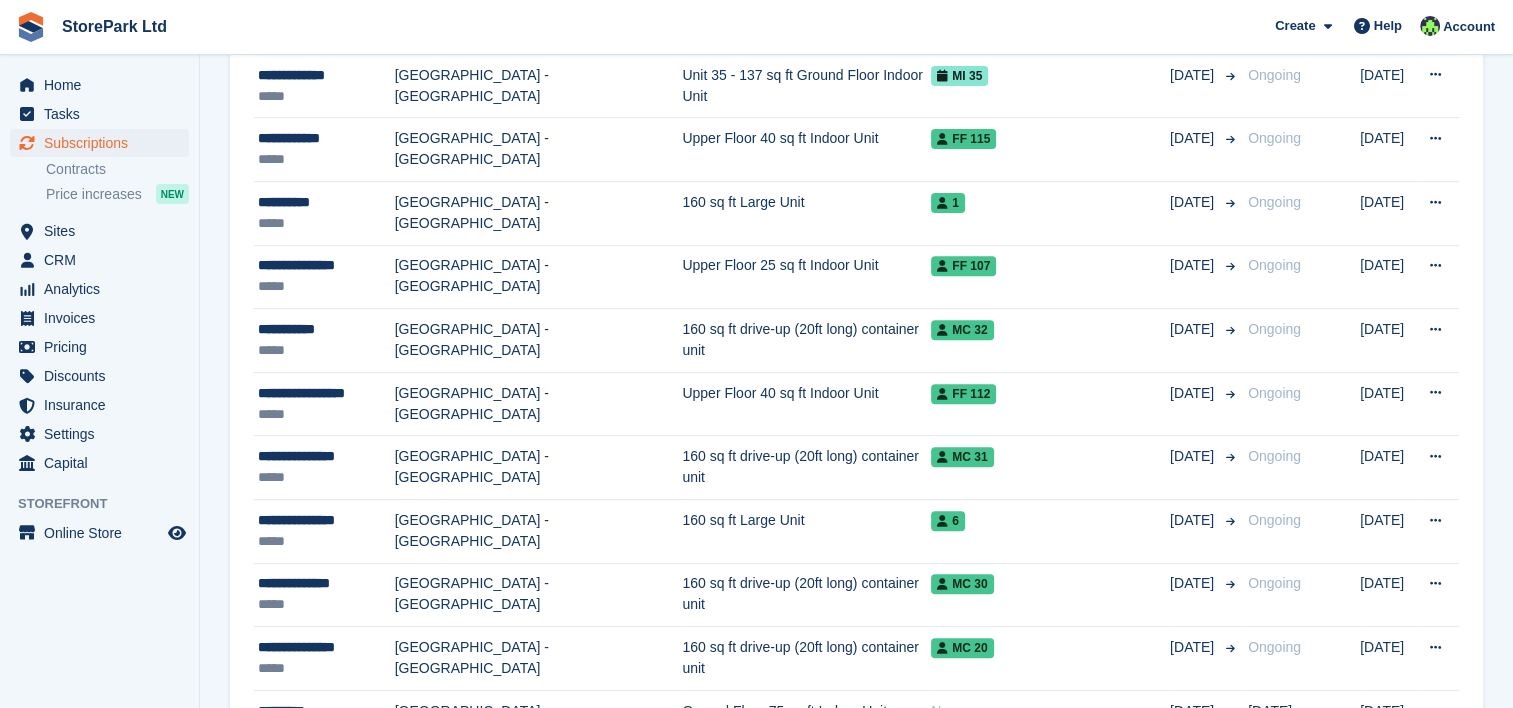 click on "FF 112" at bounding box center [1050, 393] 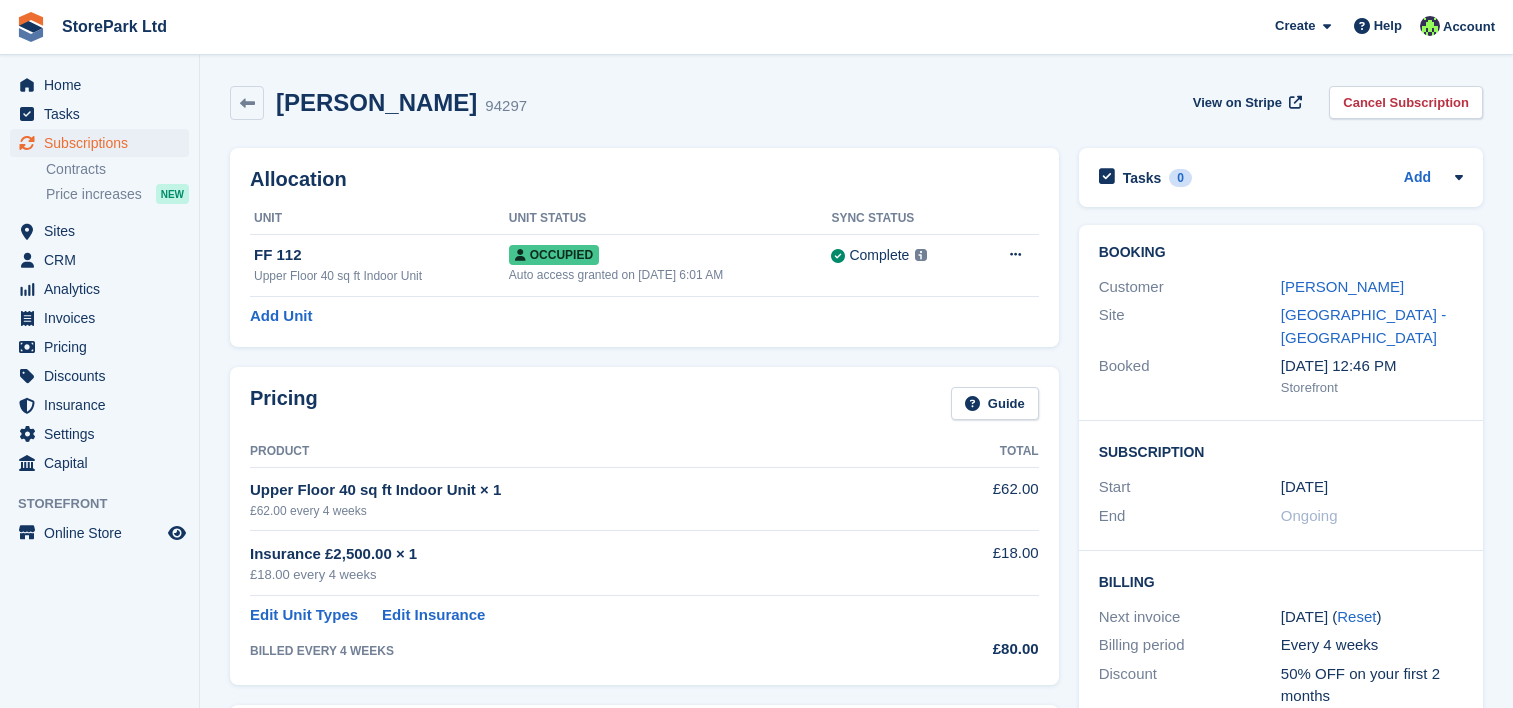 scroll, scrollTop: 0, scrollLeft: 0, axis: both 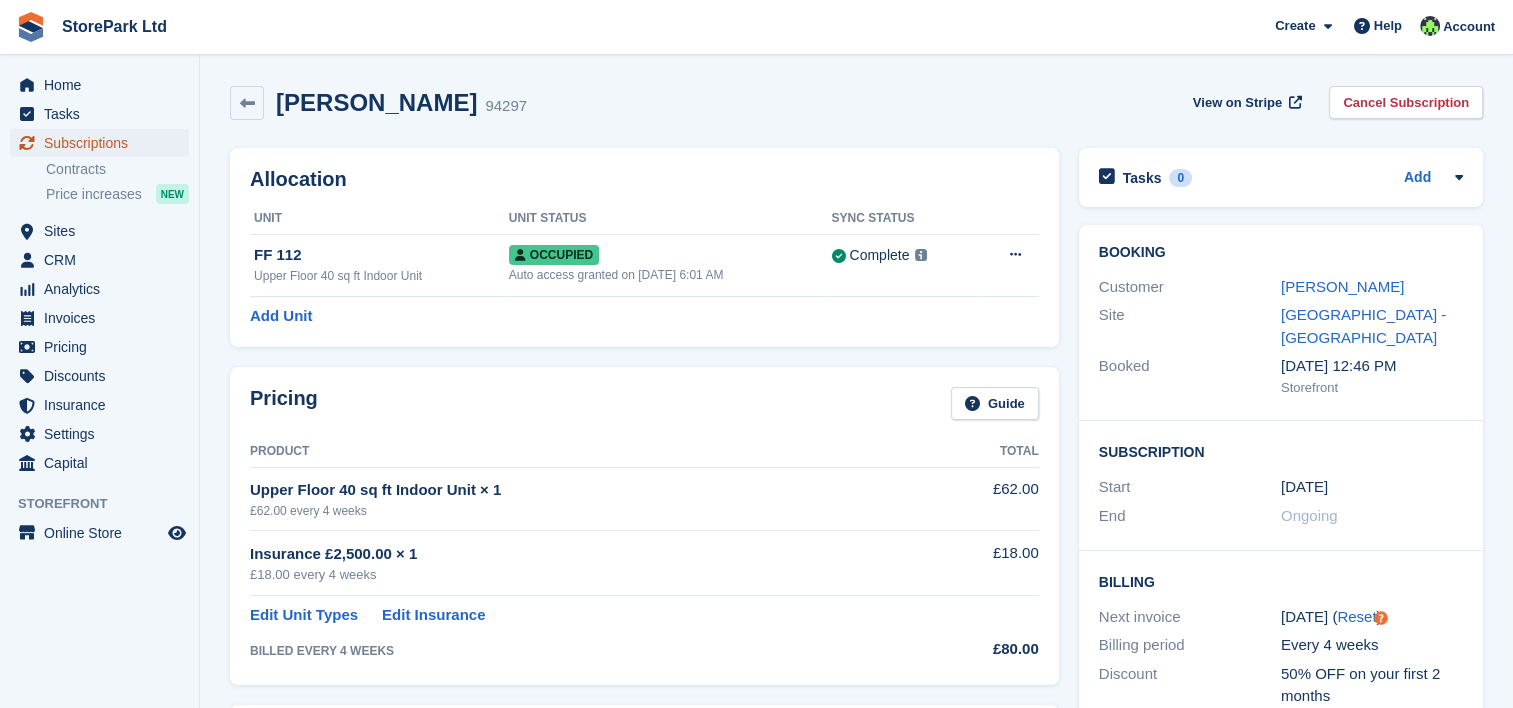 click on "Subscriptions" at bounding box center (104, 143) 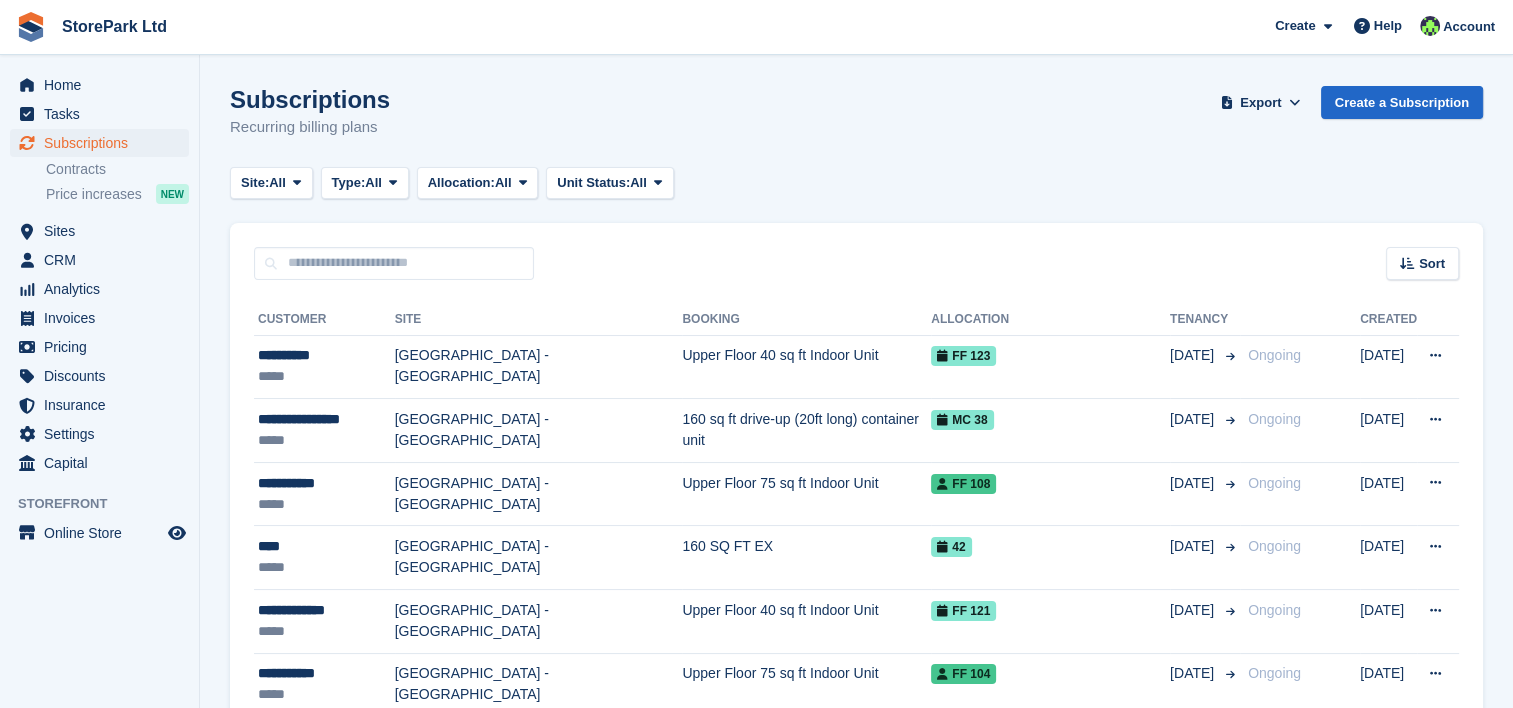 scroll, scrollTop: 180, scrollLeft: 0, axis: vertical 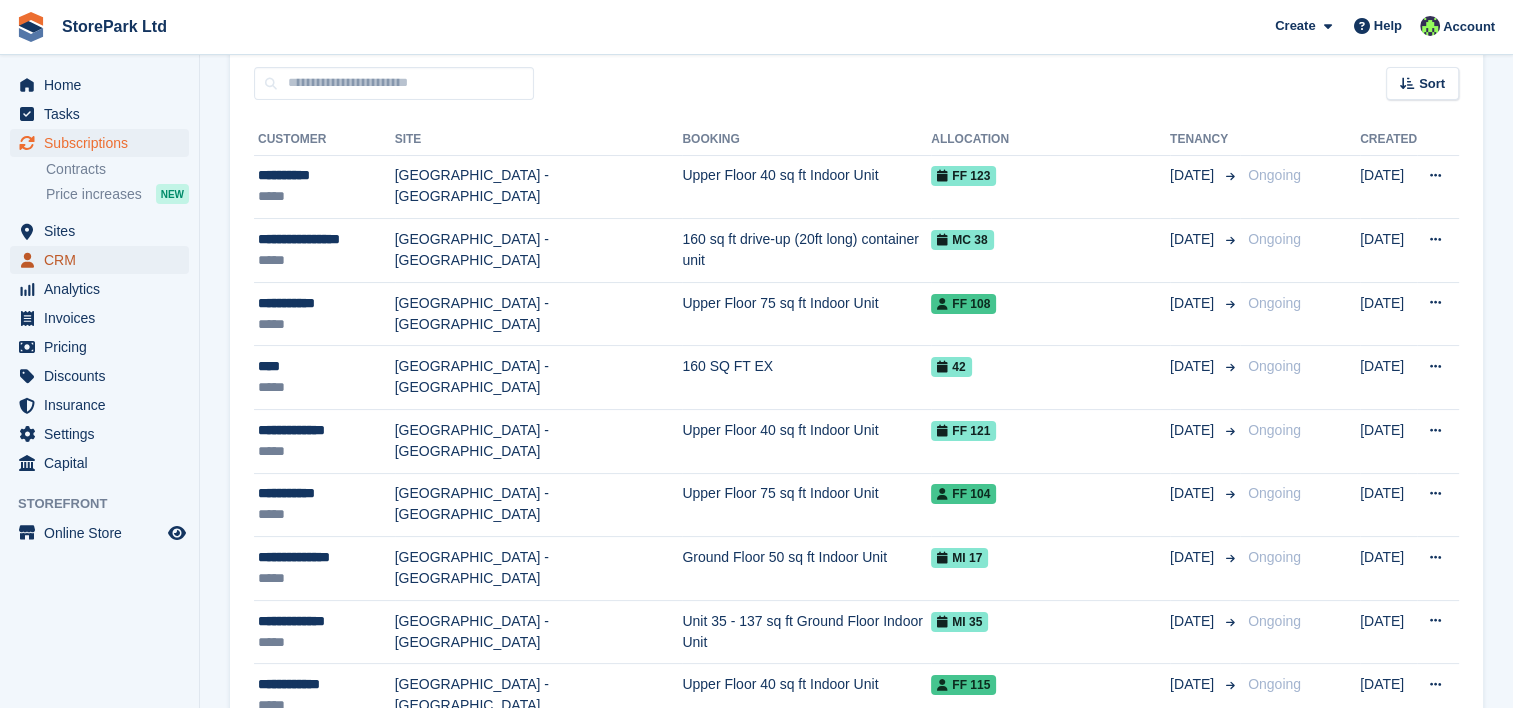 click on "CRM" at bounding box center (104, 260) 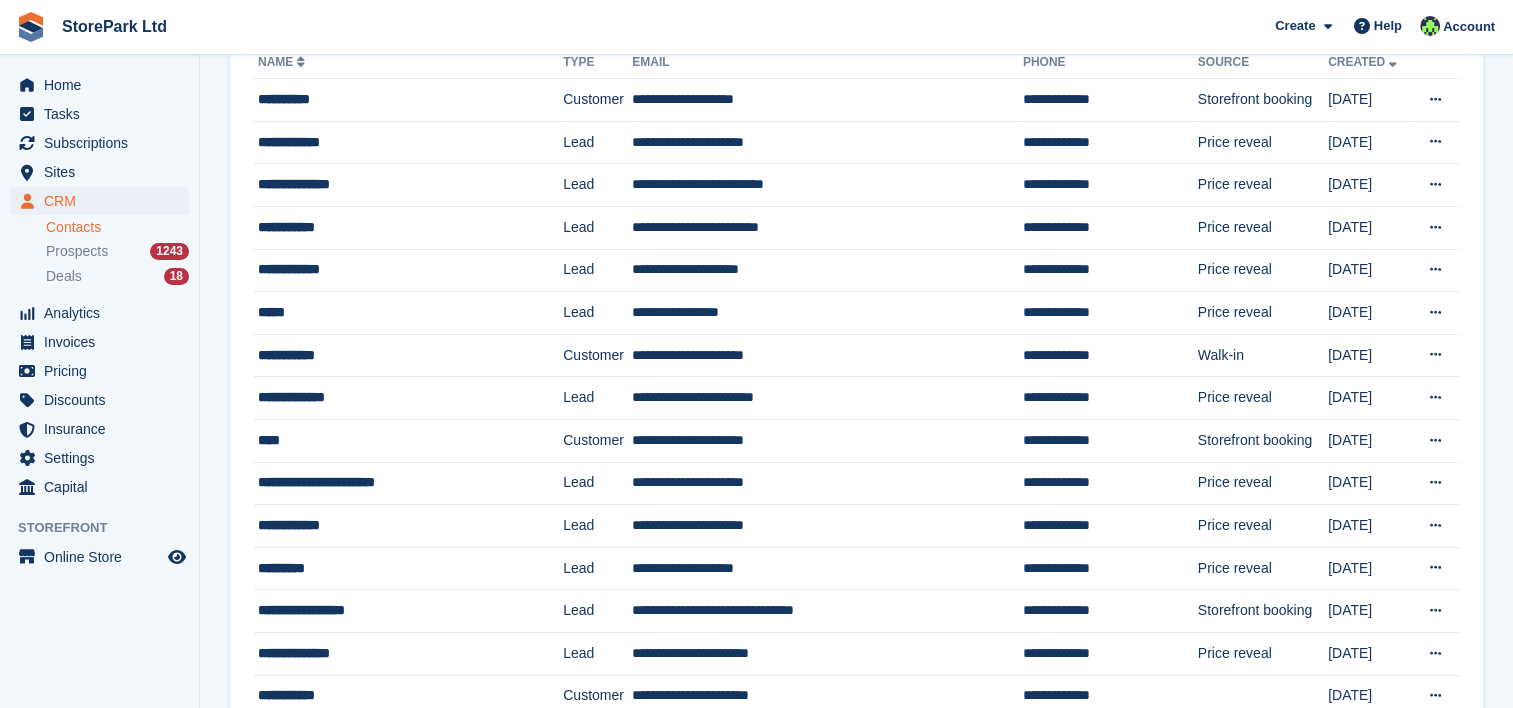 scroll, scrollTop: 0, scrollLeft: 0, axis: both 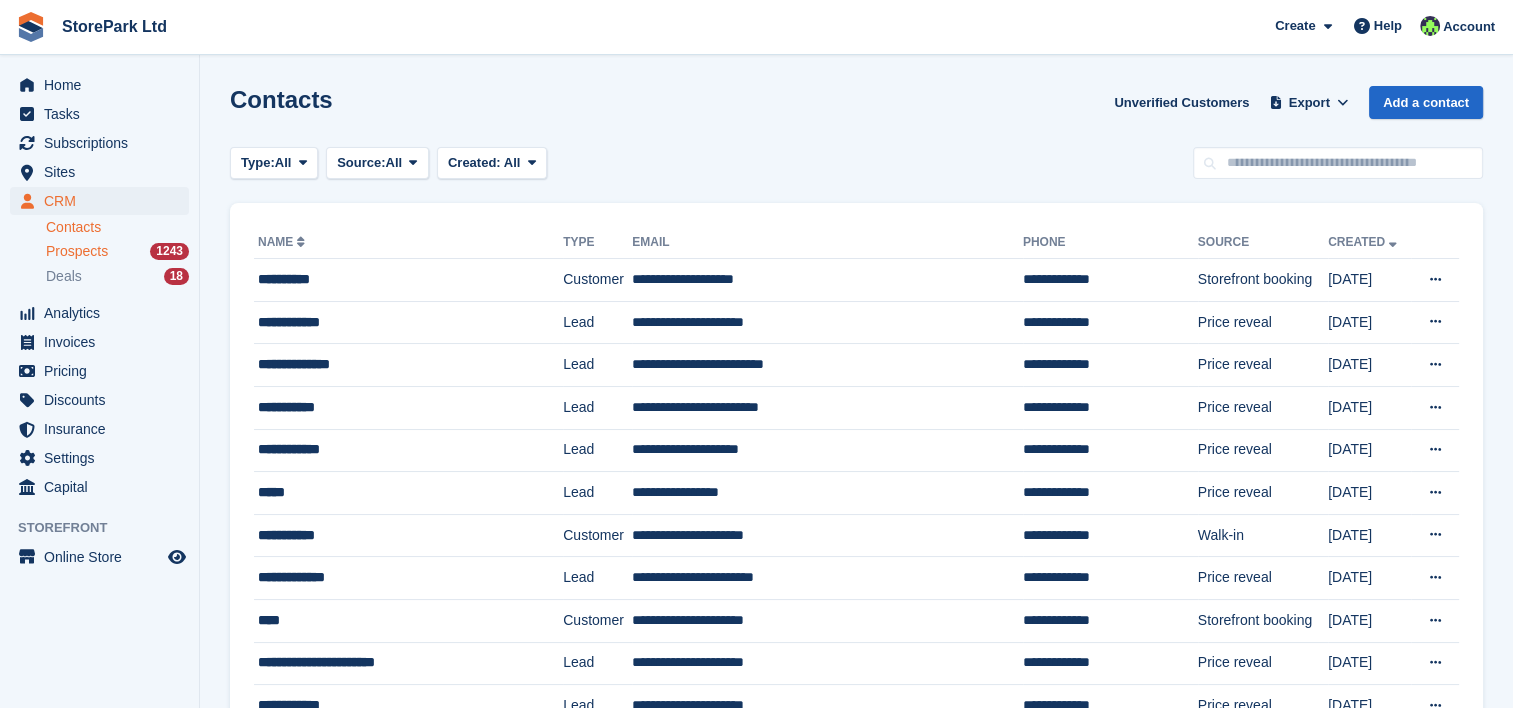 click on "Prospects
1243" at bounding box center (117, 251) 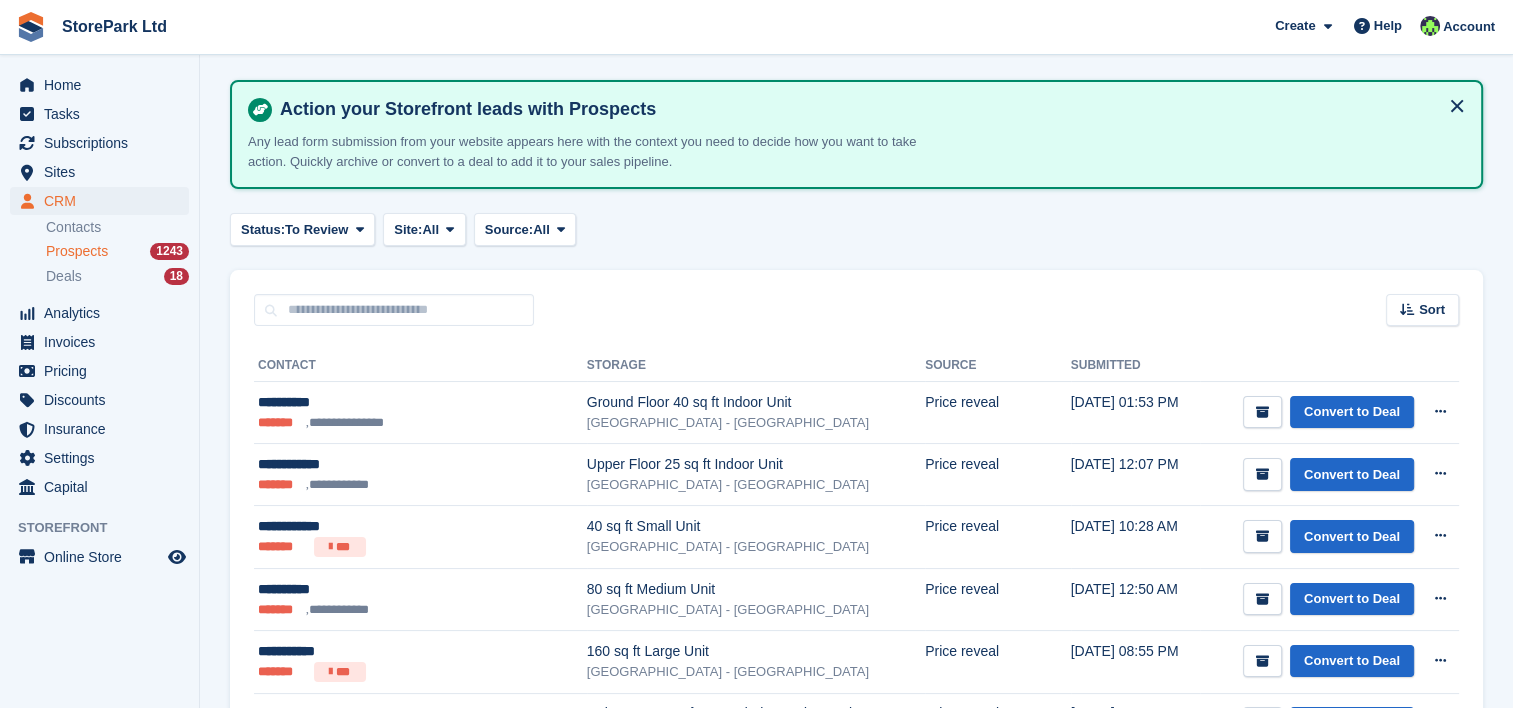 scroll, scrollTop: 78, scrollLeft: 0, axis: vertical 